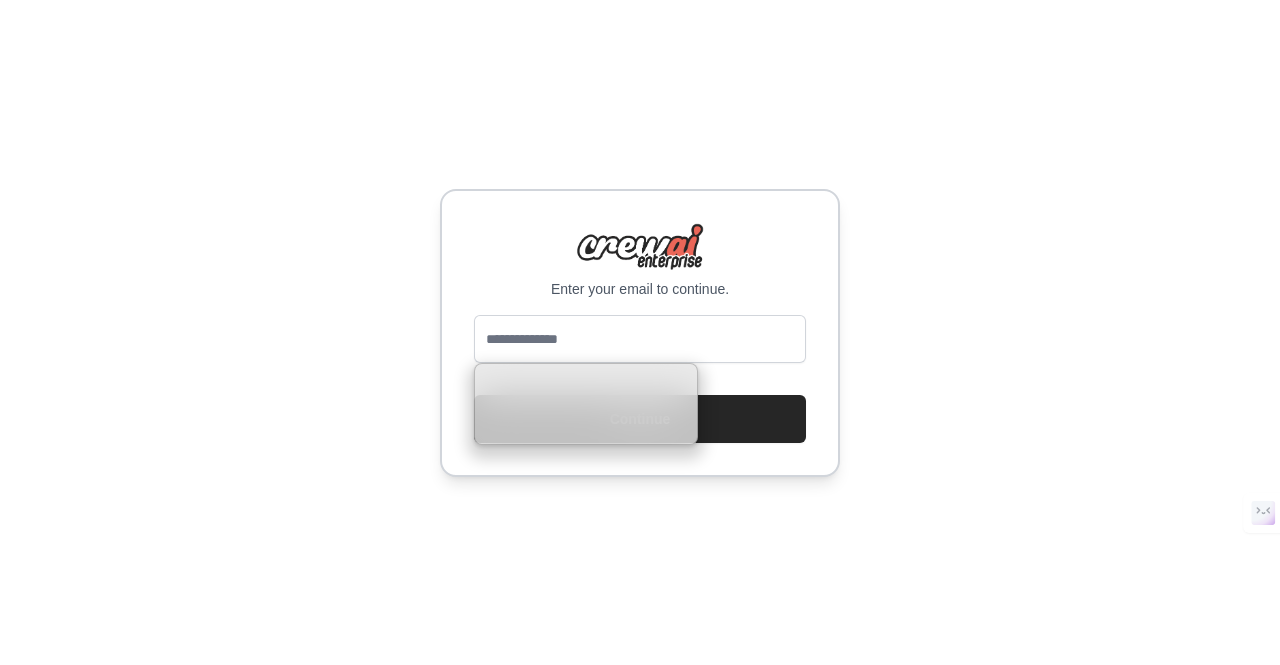 scroll, scrollTop: 0, scrollLeft: 0, axis: both 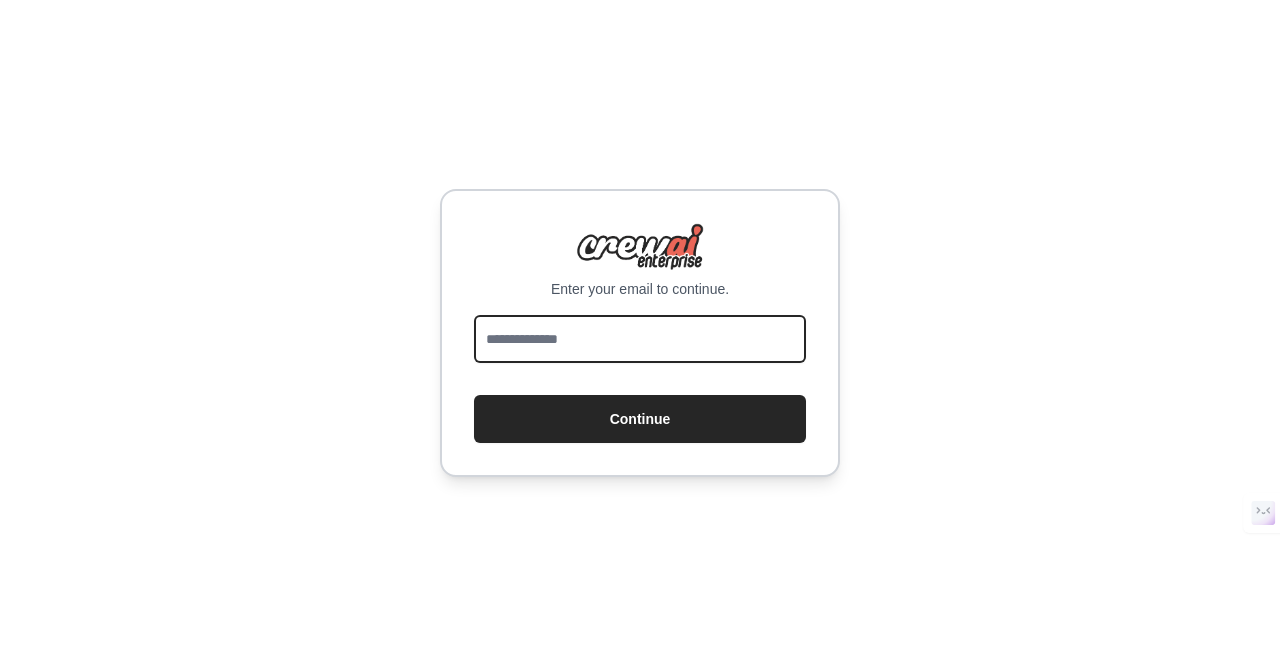 click at bounding box center [640, 339] 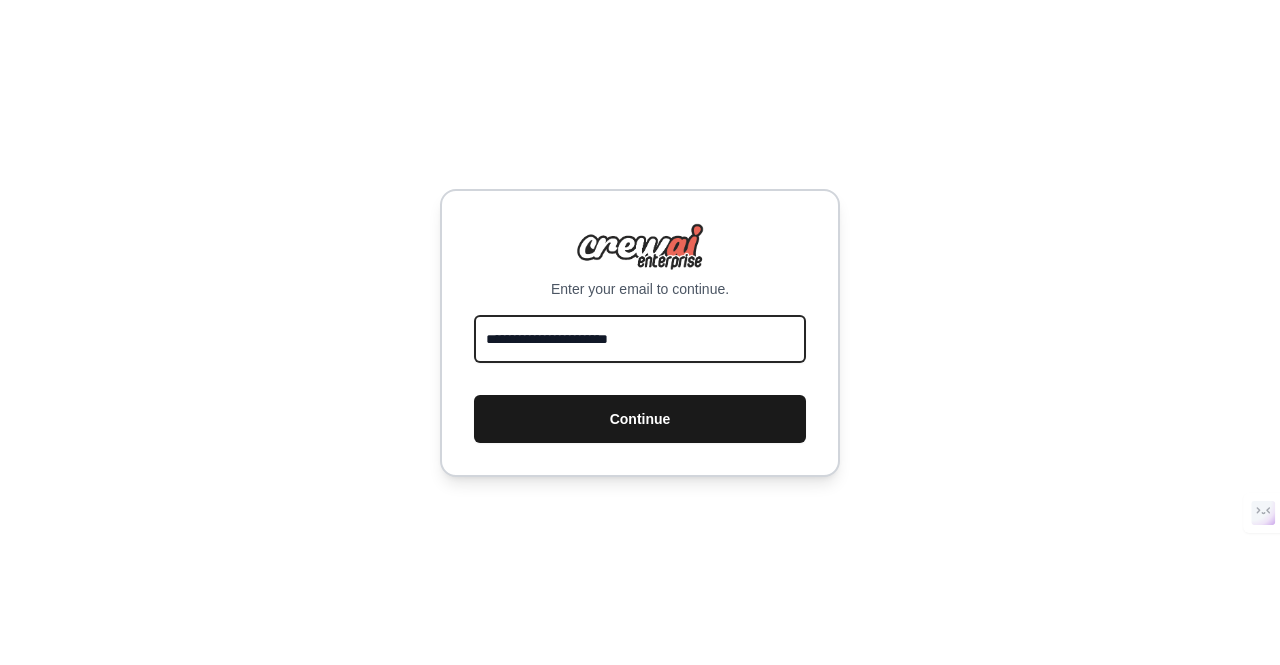 type on "**********" 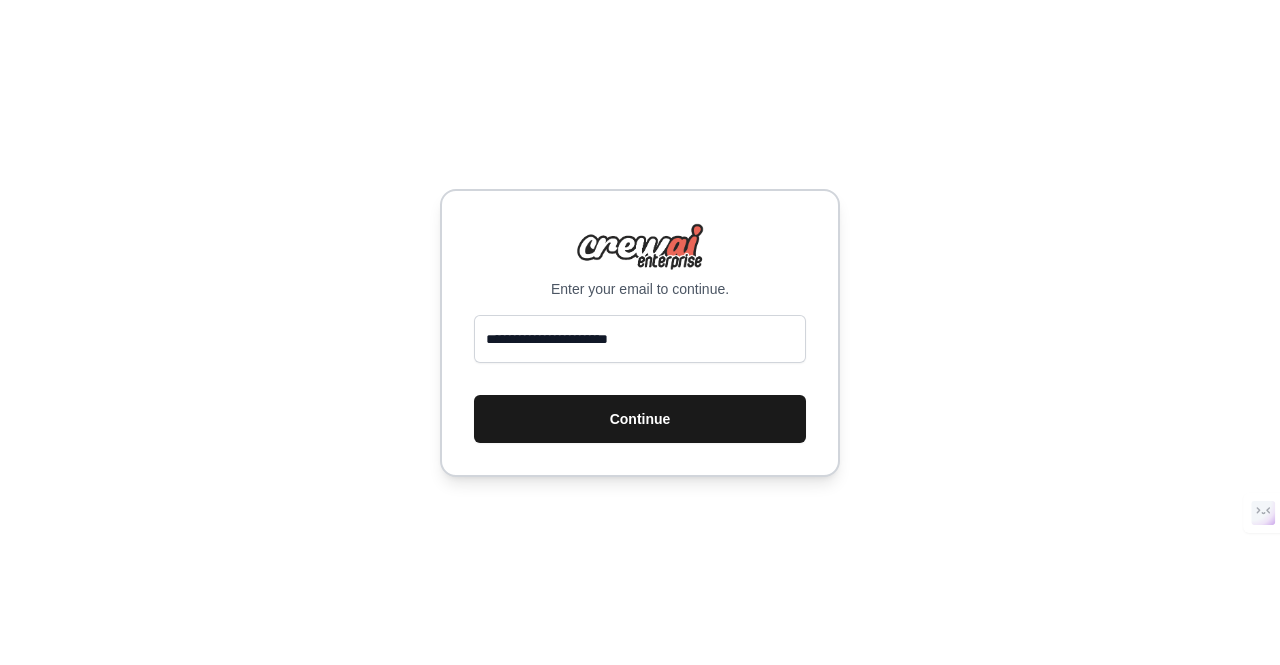 click on "Continue" at bounding box center [640, 419] 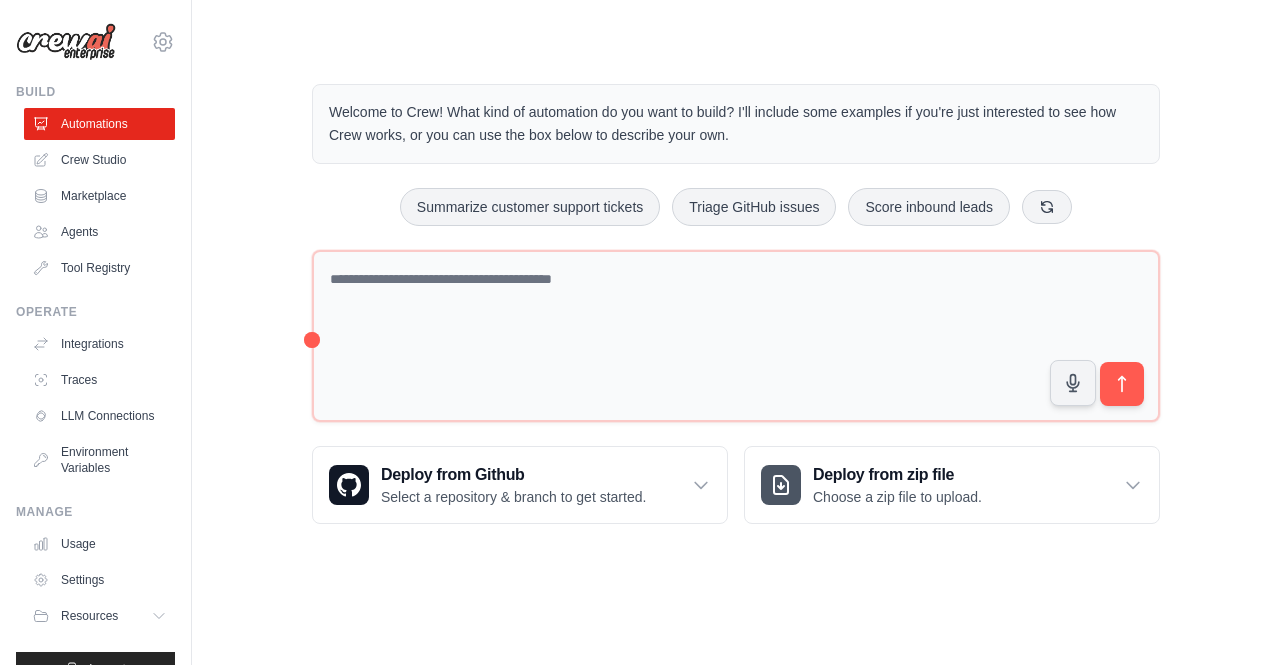 scroll, scrollTop: 0, scrollLeft: 0, axis: both 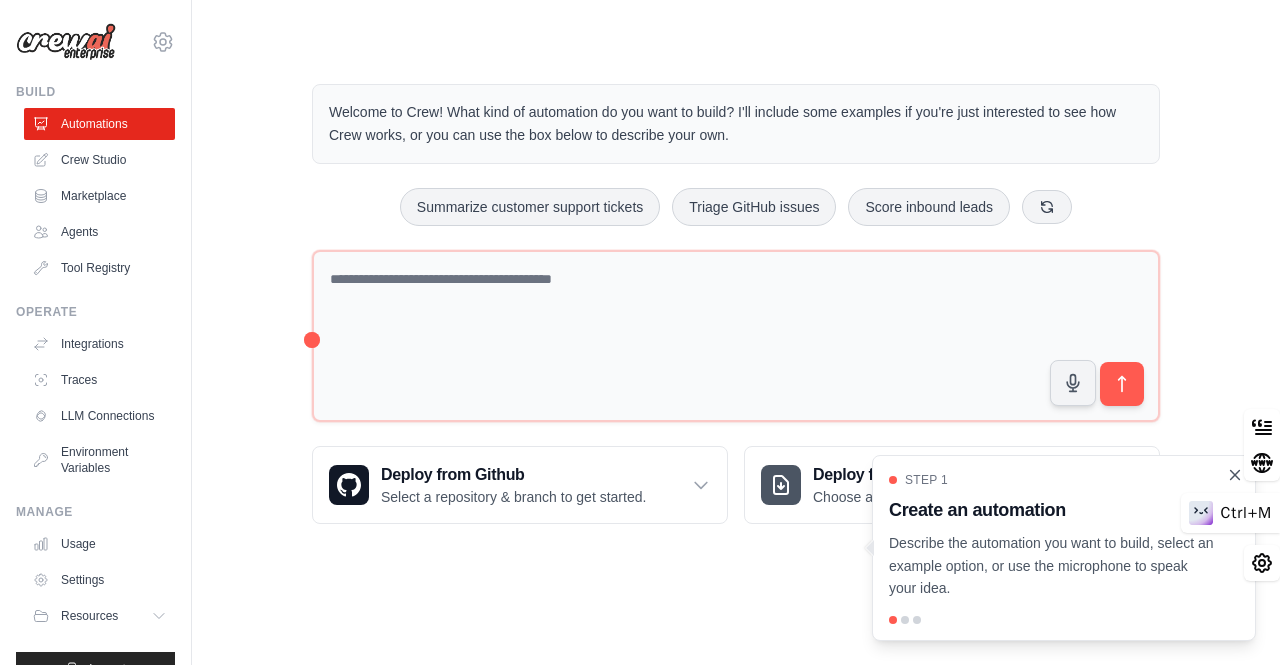 click 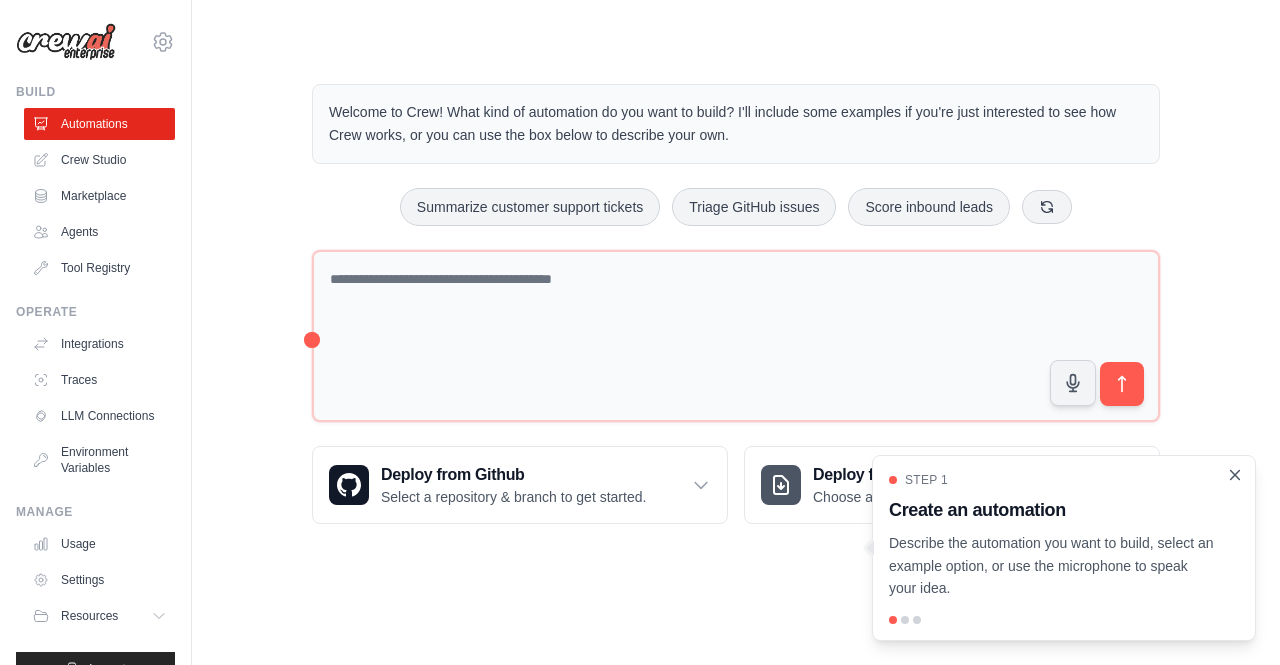 click 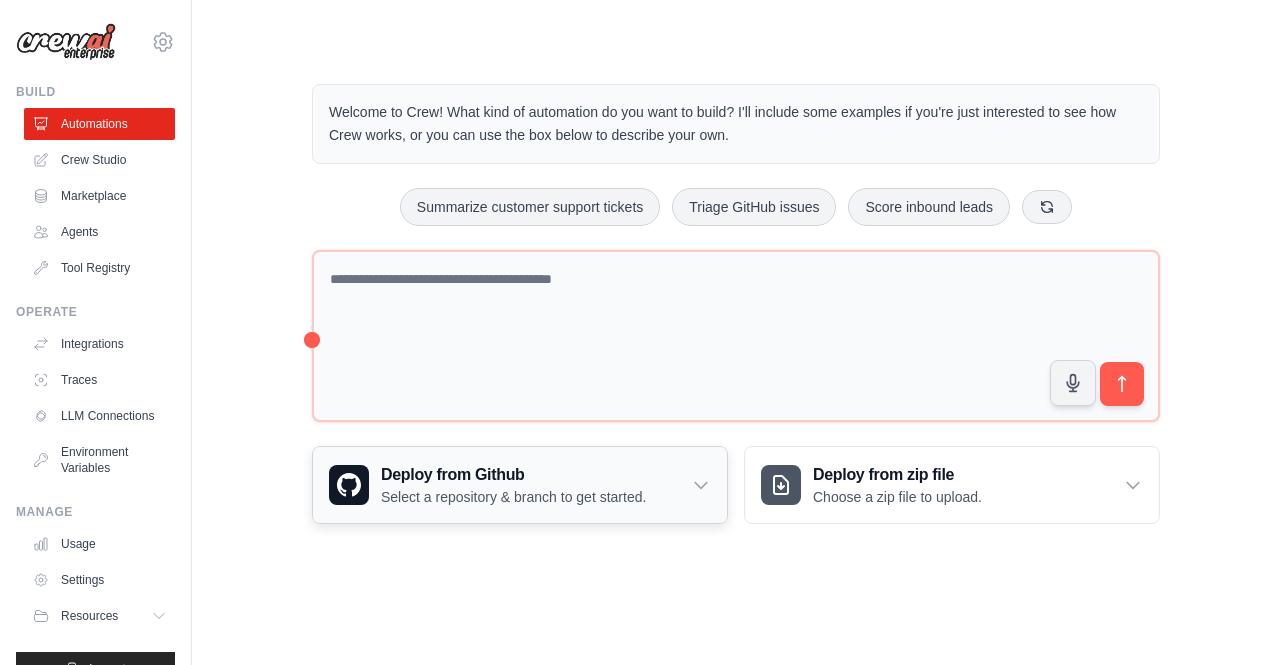 click on "Deploy from Github" at bounding box center (513, 475) 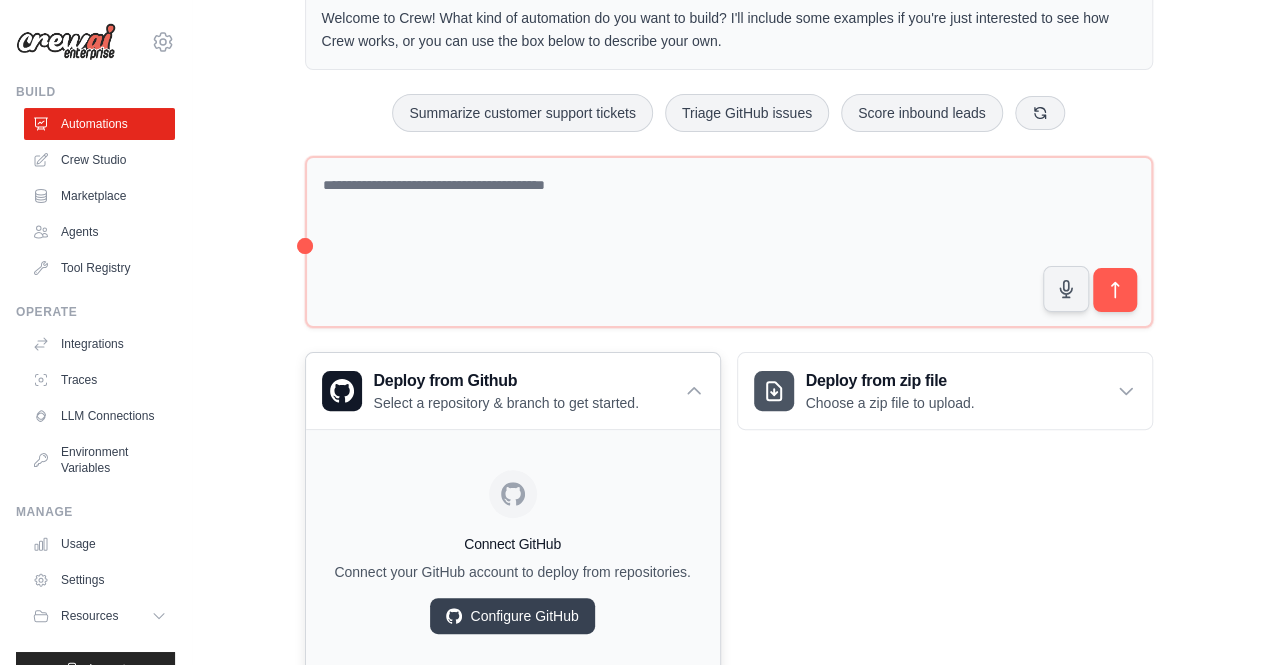 scroll, scrollTop: 153, scrollLeft: 0, axis: vertical 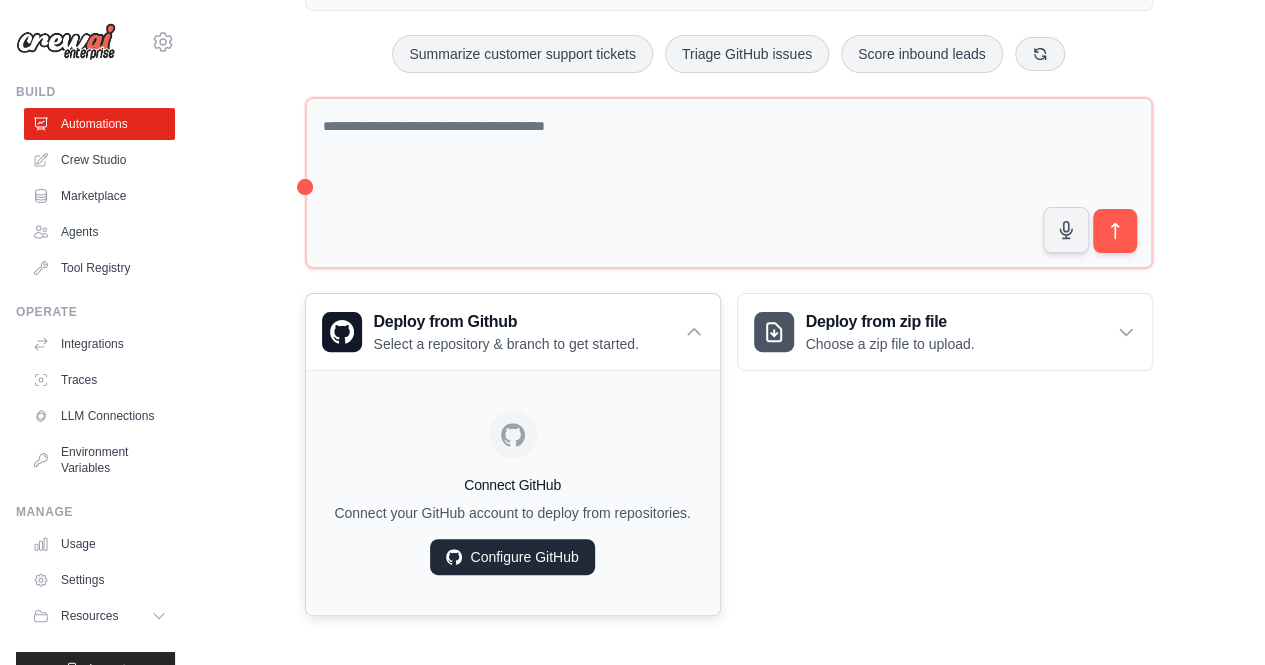click on "Configure GitHub" at bounding box center [512, 557] 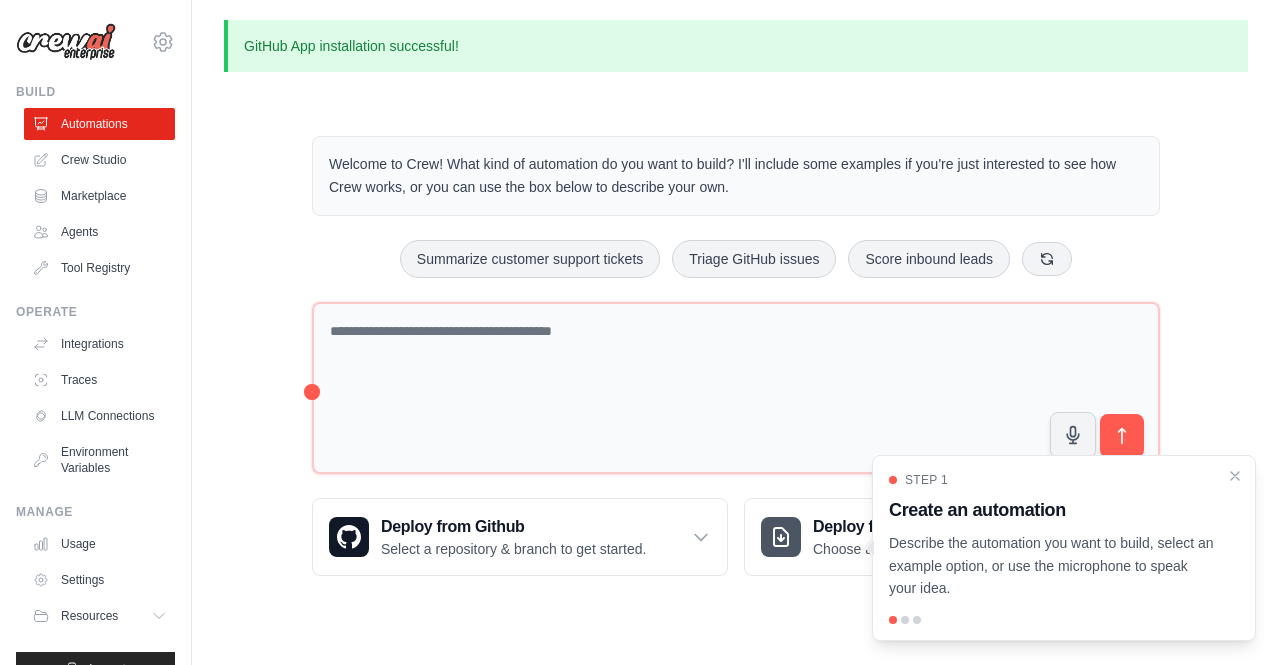 scroll, scrollTop: 0, scrollLeft: 0, axis: both 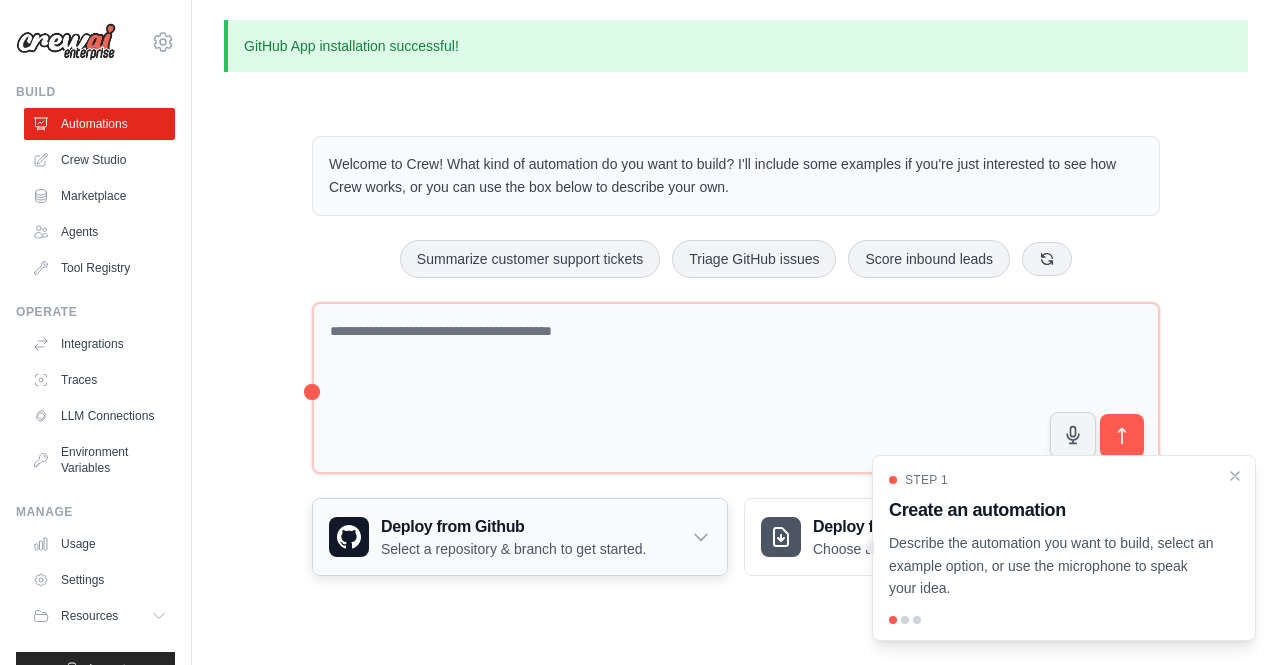 click 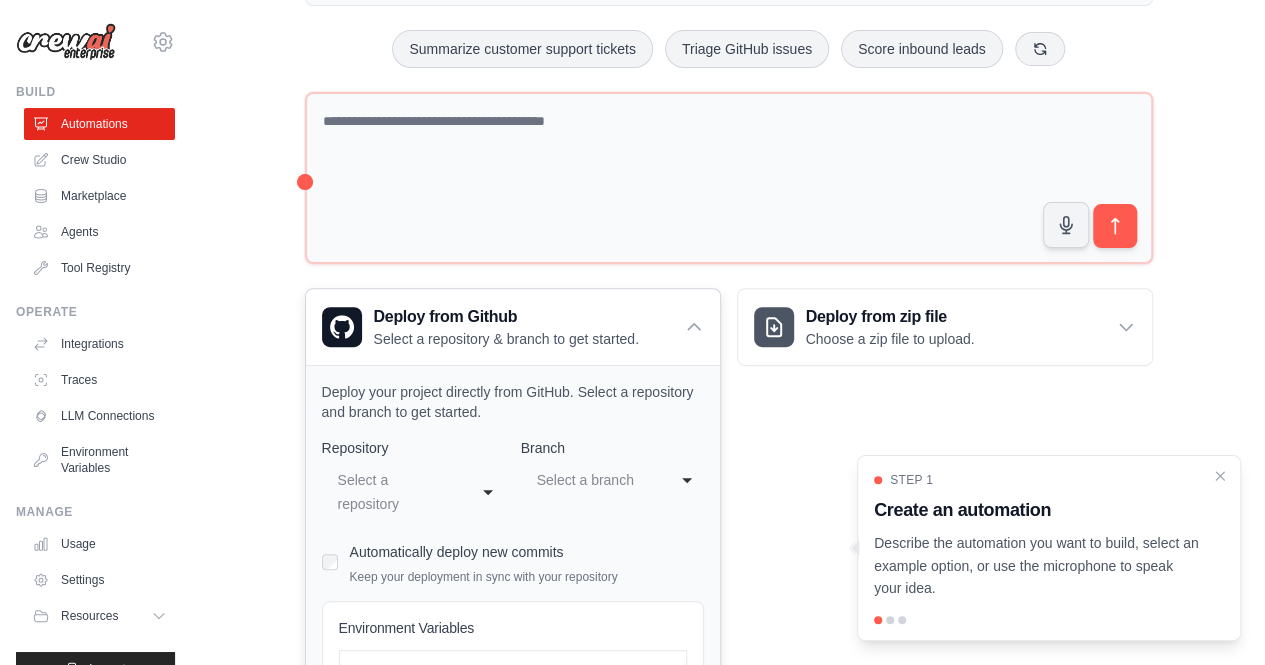 scroll, scrollTop: 400, scrollLeft: 0, axis: vertical 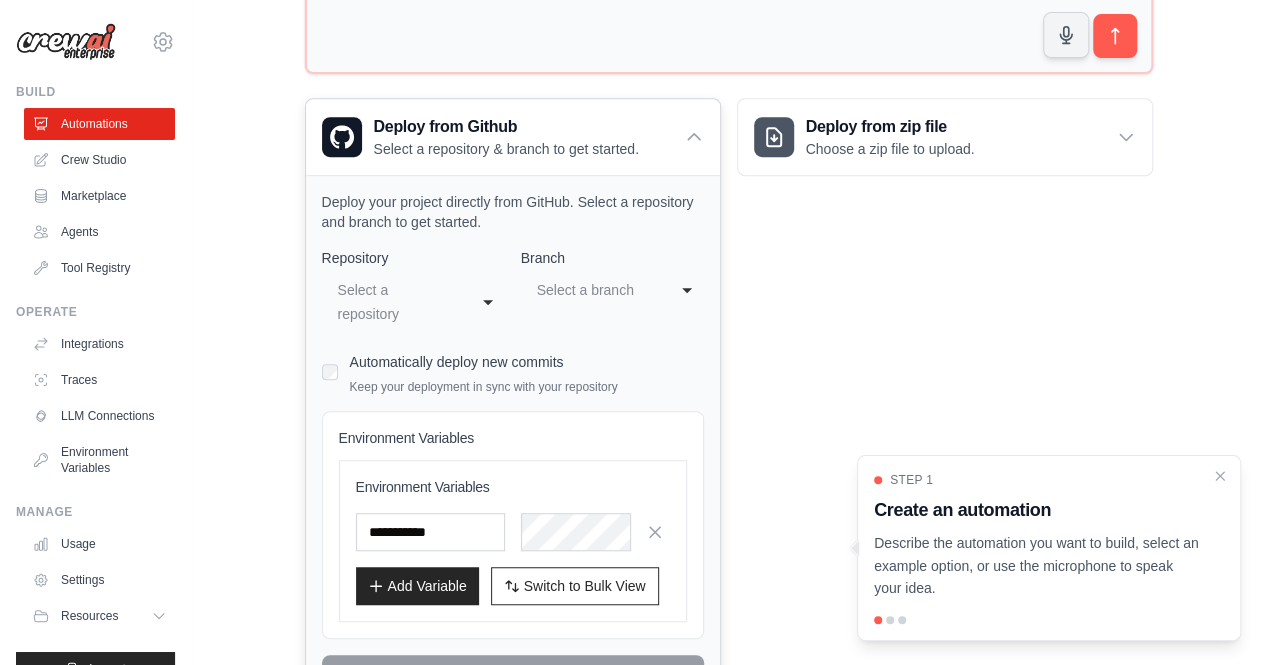 click on "**********" at bounding box center (413, 302) 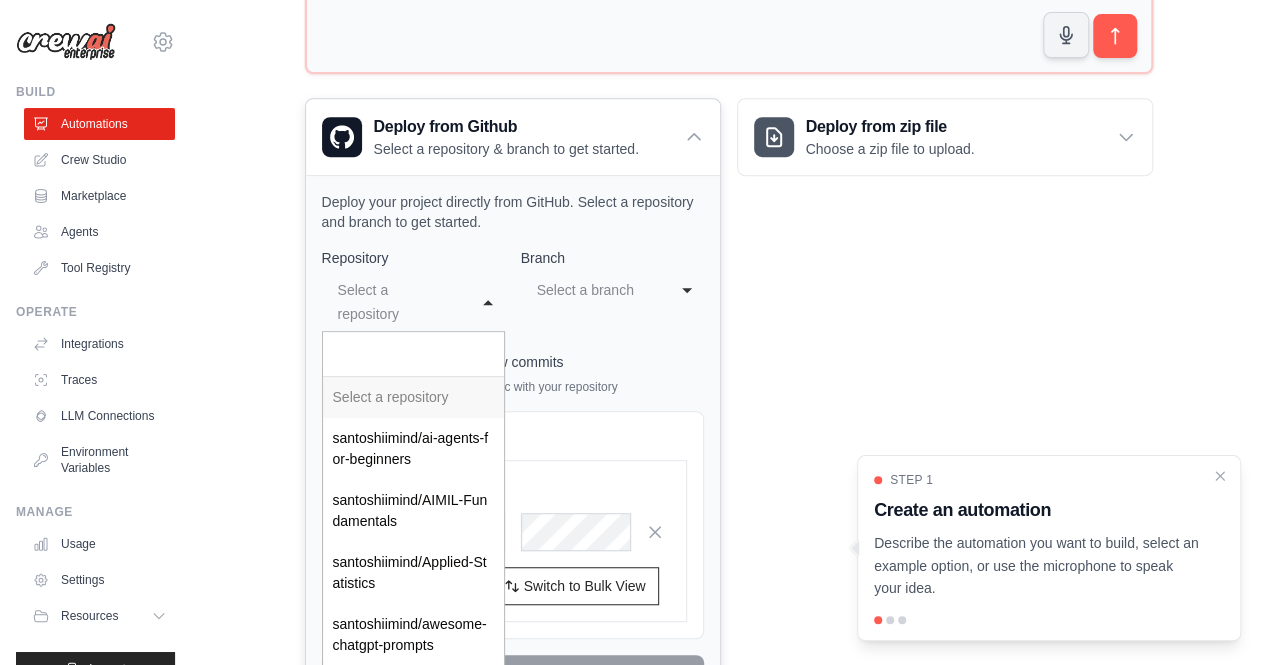 click on "**********" at bounding box center [413, 302] 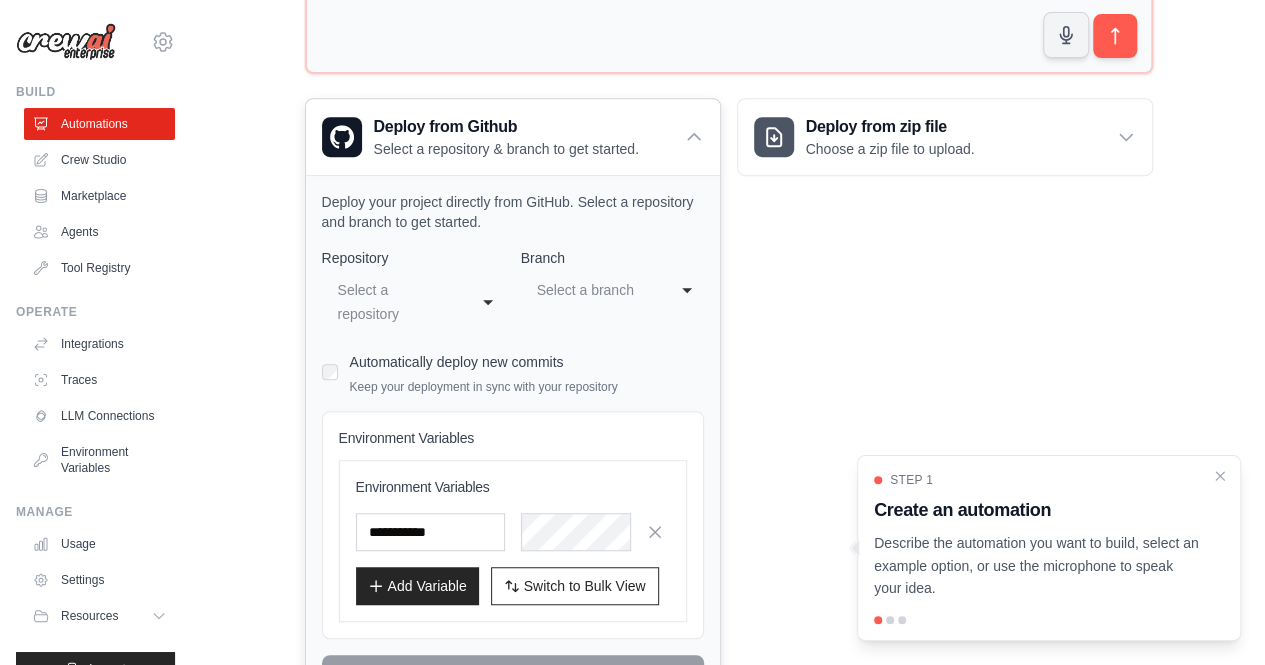 click on "Select a branch" at bounding box center (592, 290) 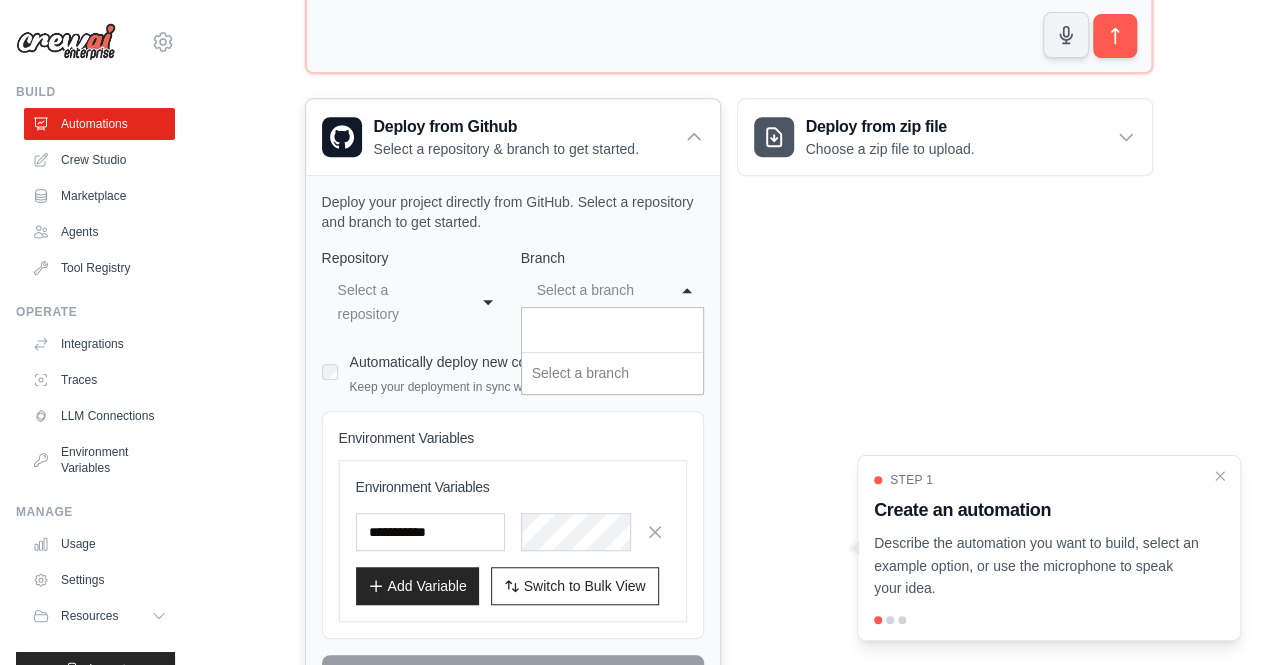 click on "Select a branch" at bounding box center [592, 290] 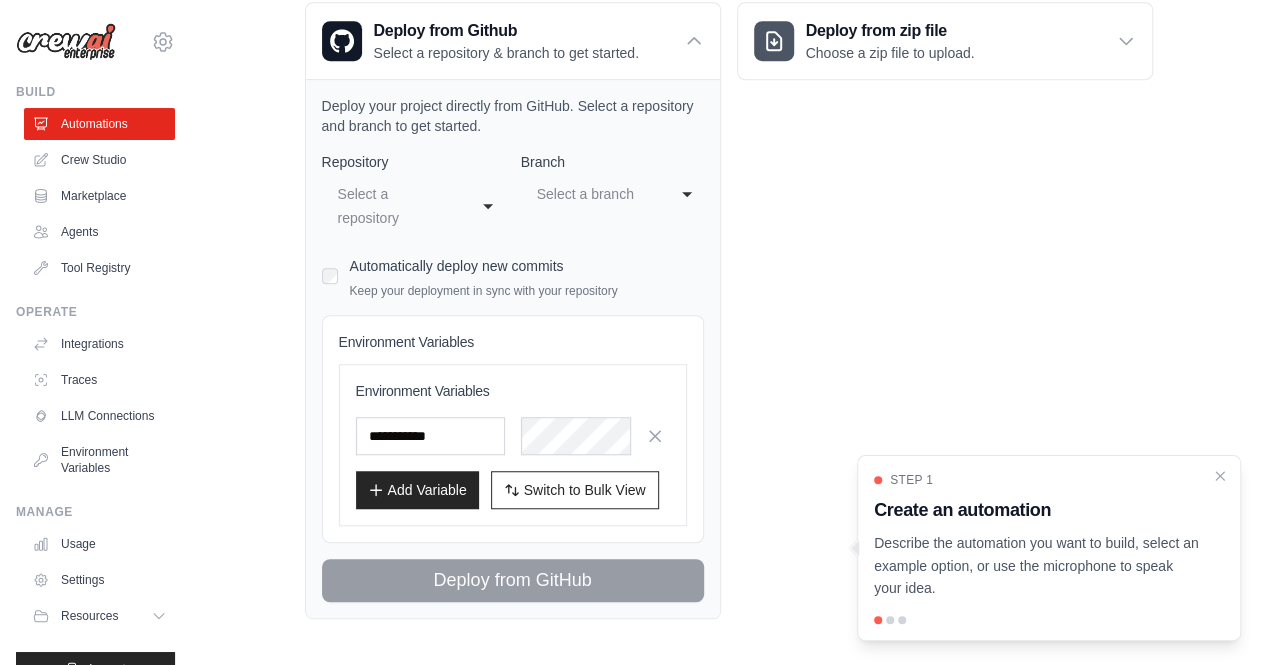 scroll, scrollTop: 0, scrollLeft: 0, axis: both 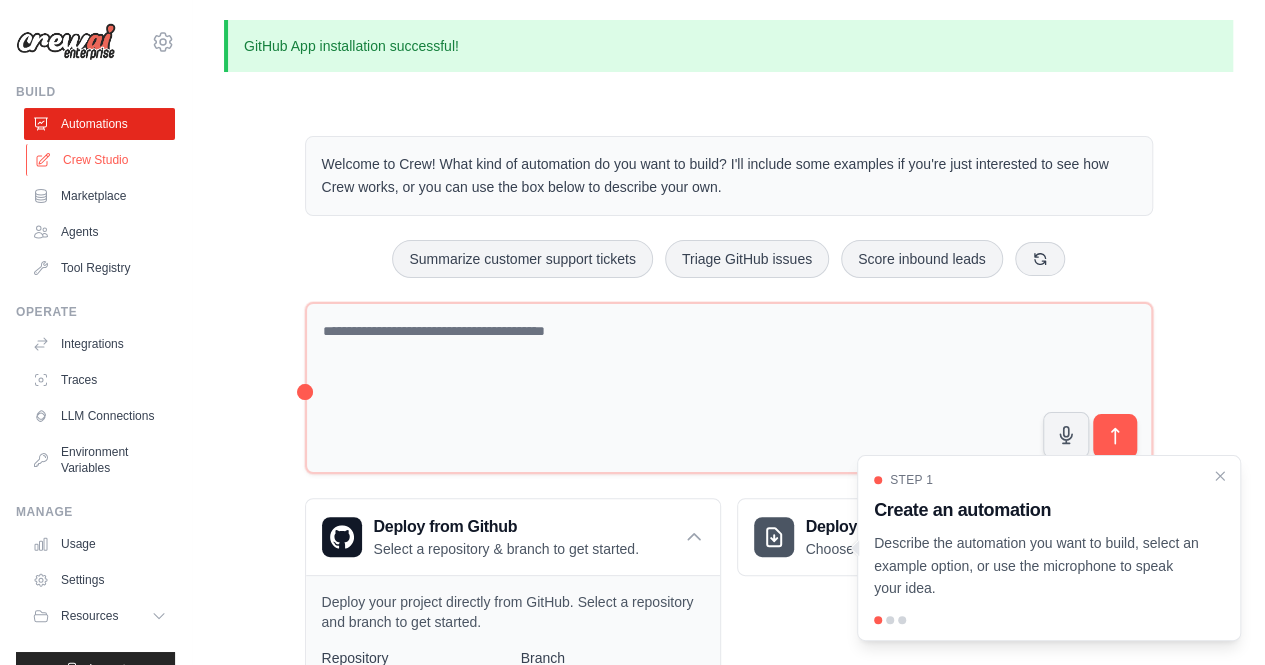 click on "Crew Studio" at bounding box center (101, 160) 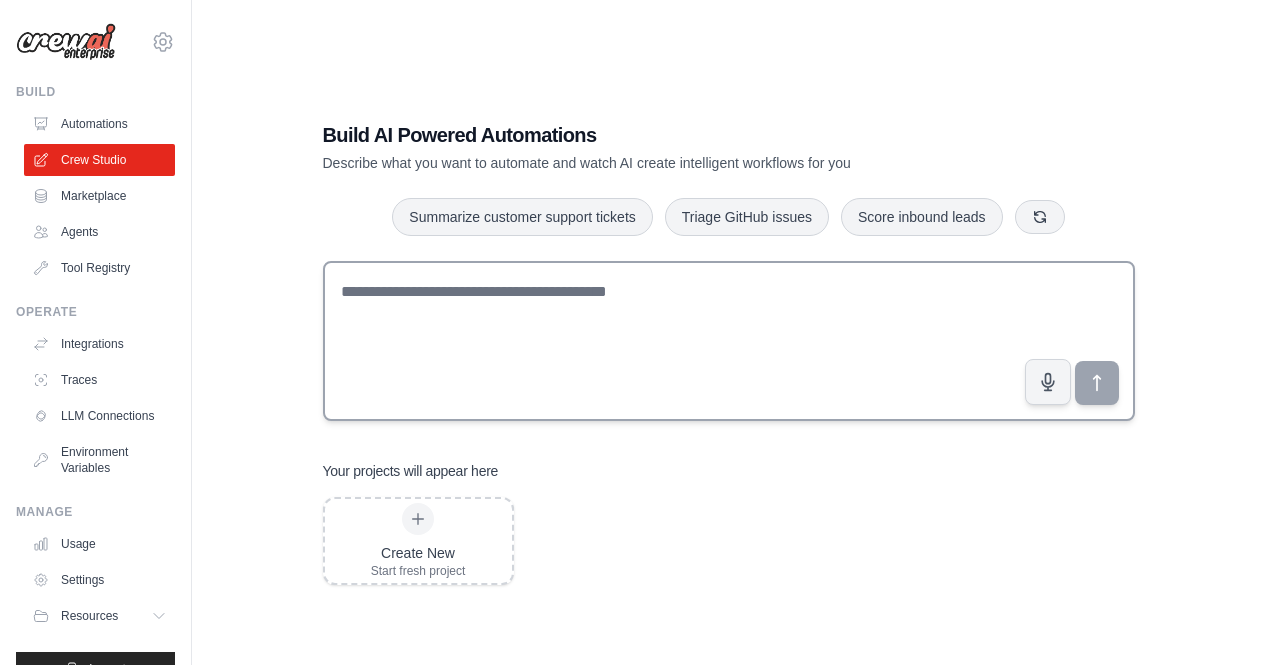 scroll, scrollTop: 0, scrollLeft: 0, axis: both 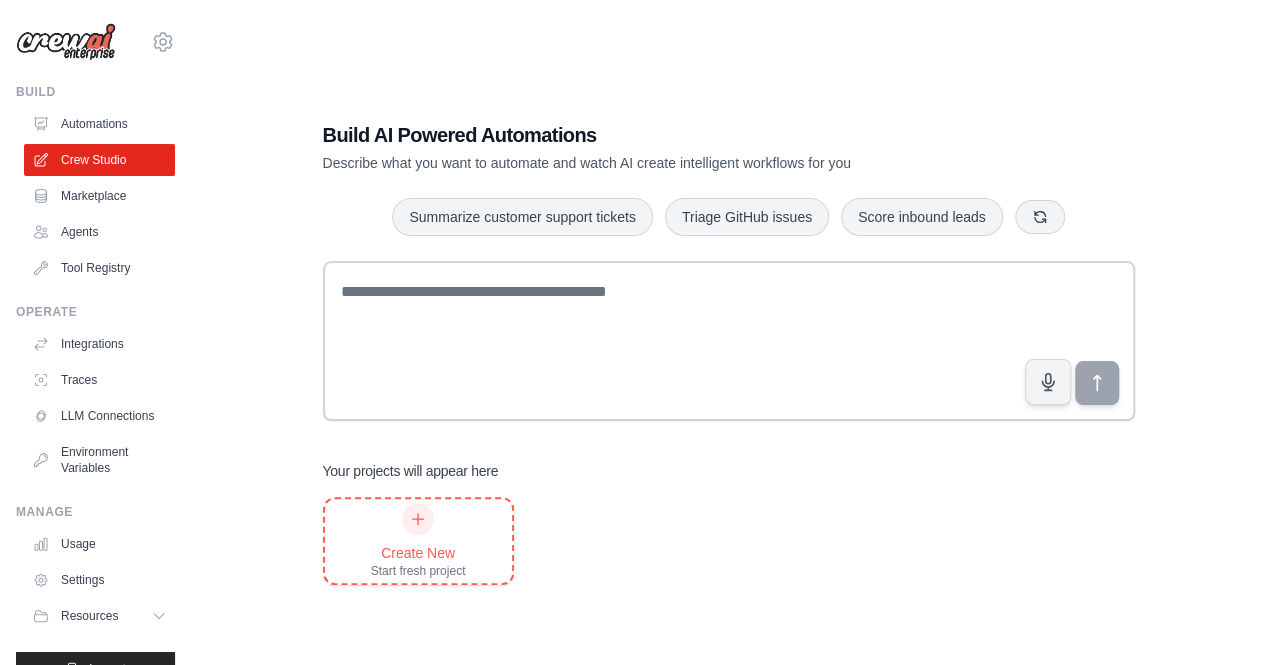 click at bounding box center (418, 519) 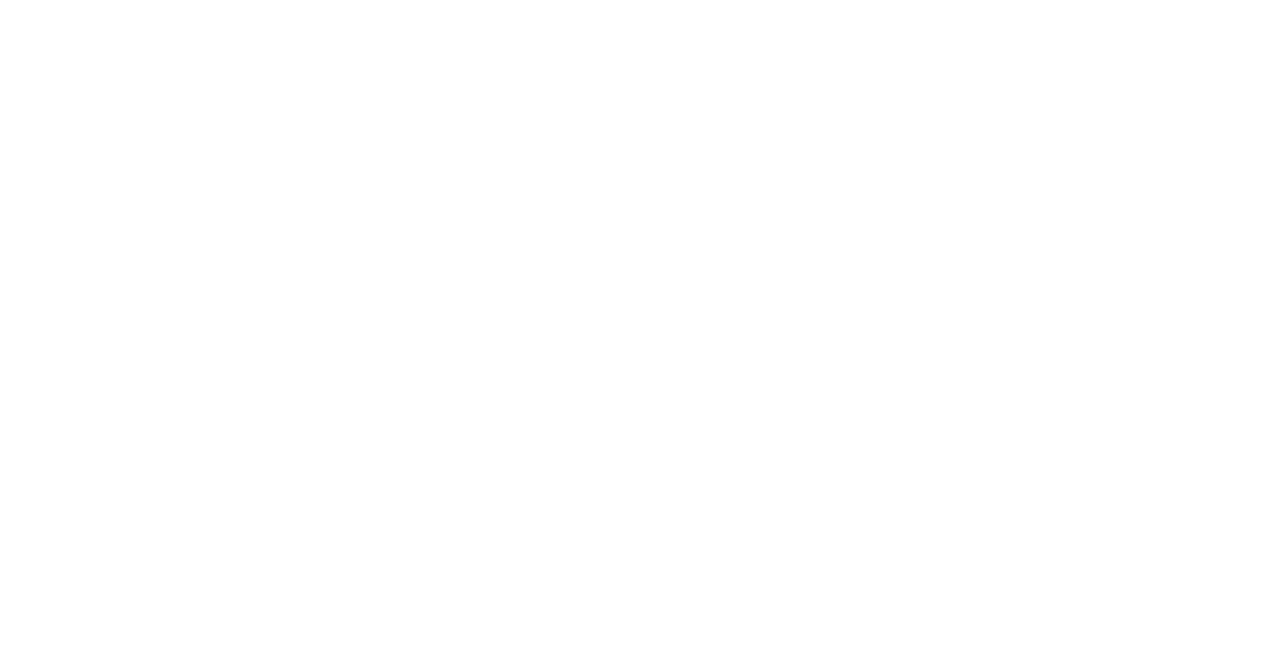 scroll, scrollTop: 0, scrollLeft: 0, axis: both 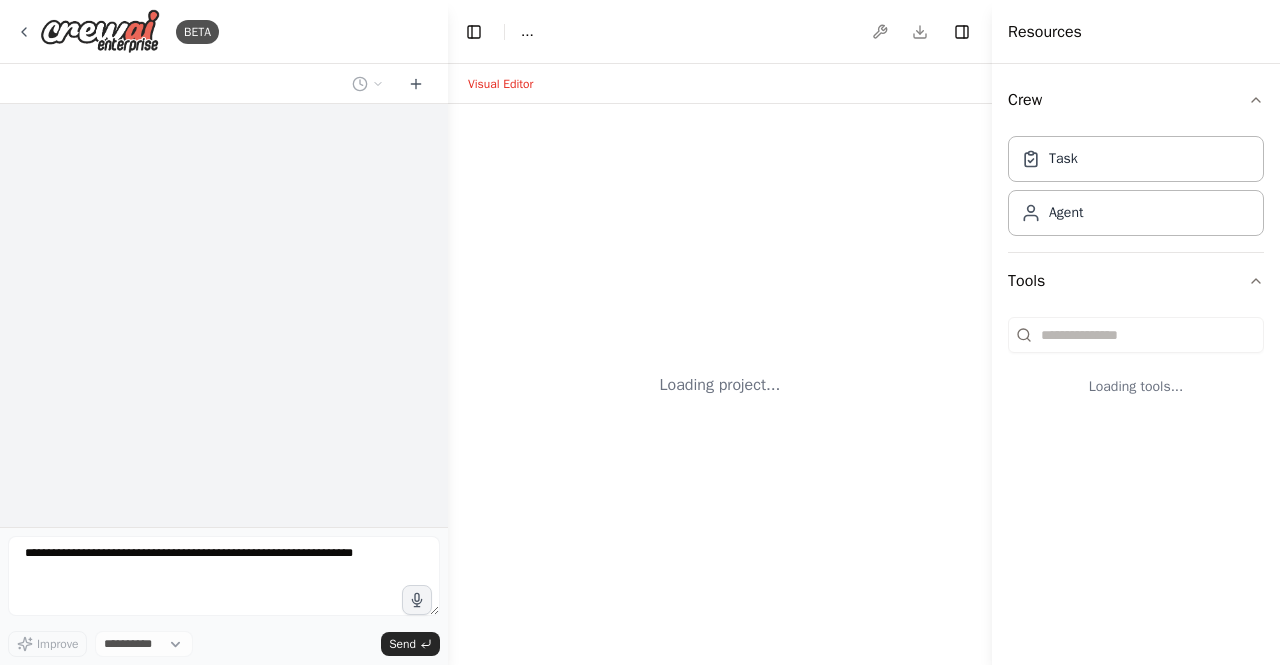 select on "****" 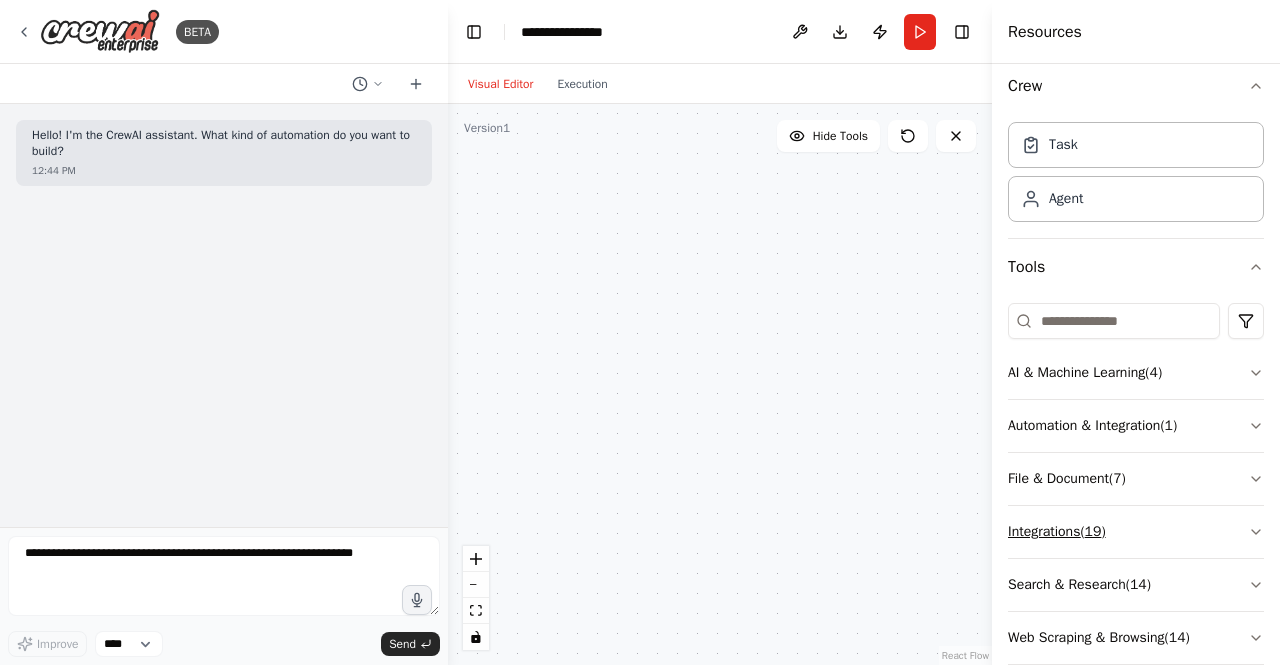 scroll, scrollTop: 0, scrollLeft: 0, axis: both 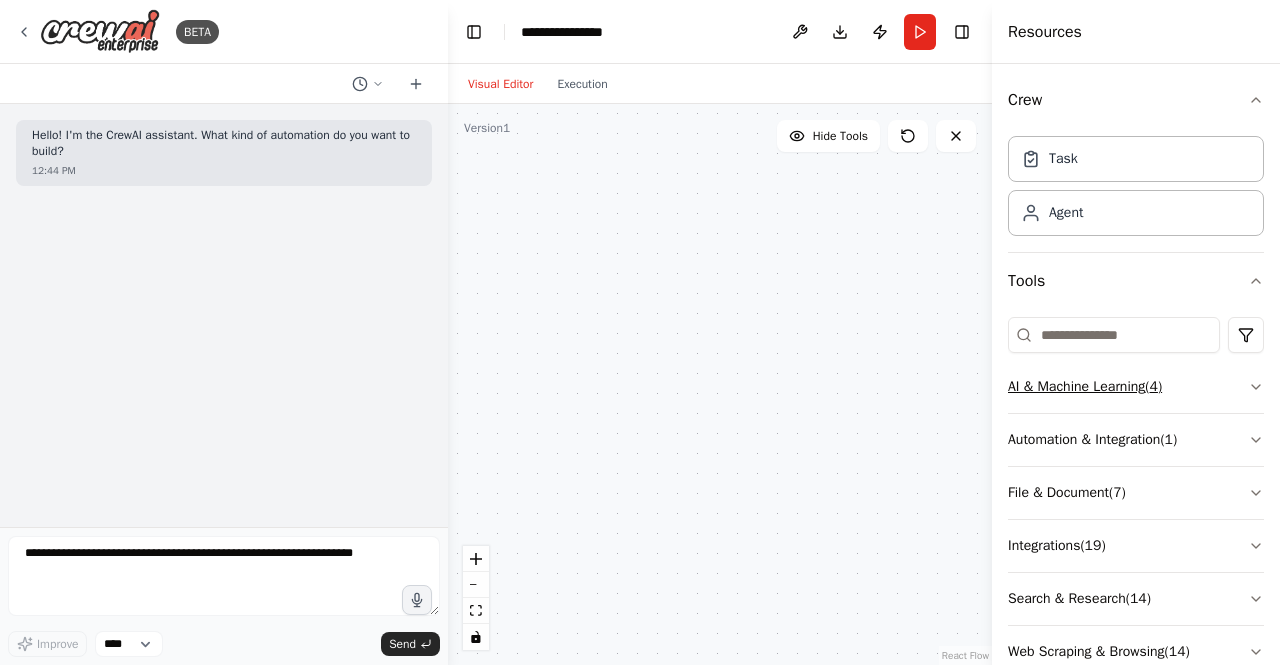click 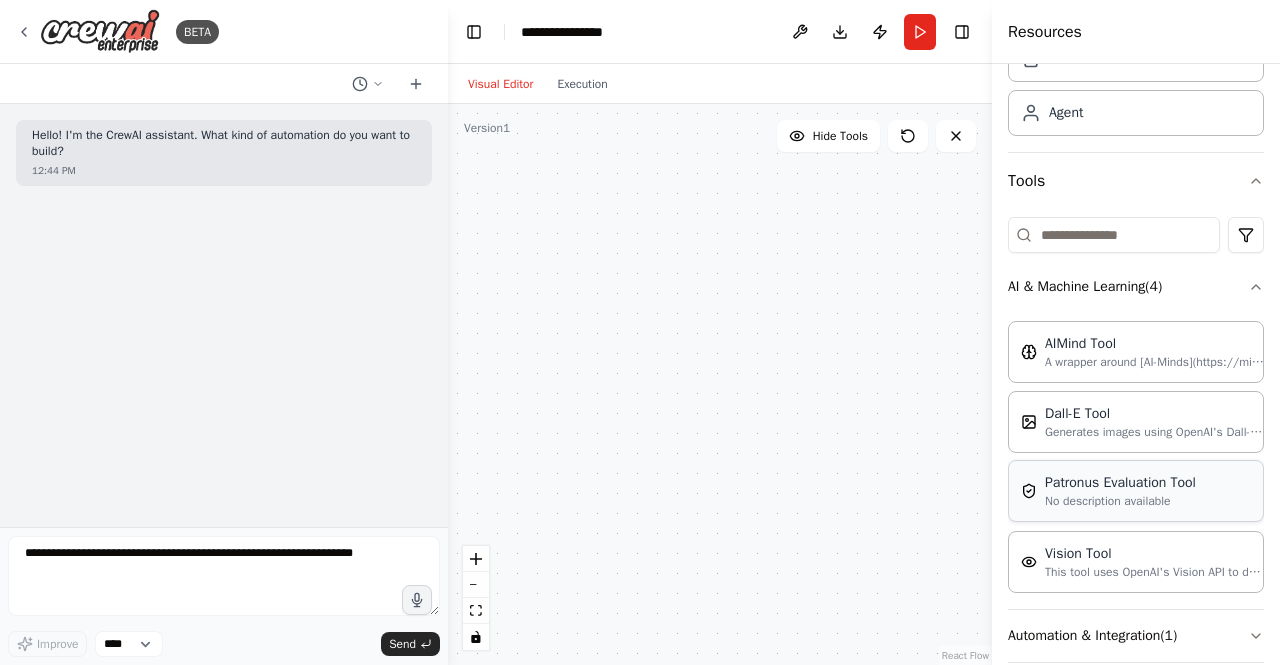 scroll, scrollTop: 335, scrollLeft: 0, axis: vertical 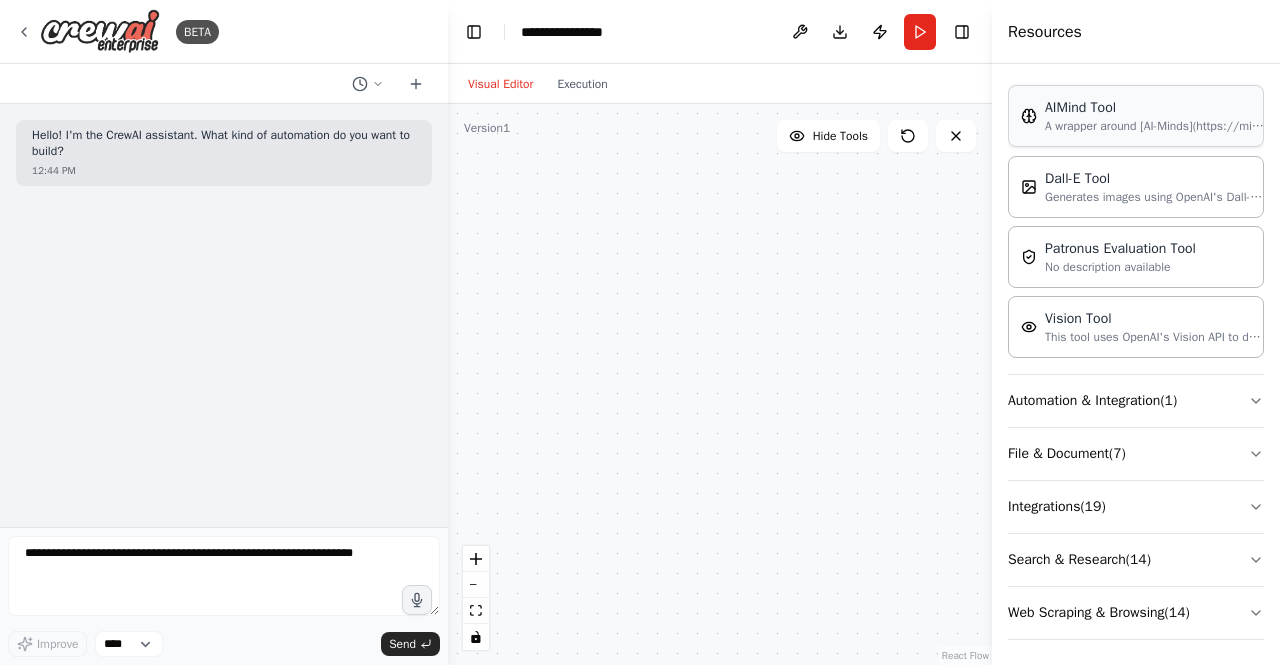click on "A wrapper around [AI-Minds](https://mindsdb.com/minds). Useful for when you need answers to questions from your data, stored in data sources including PostgreSQL, MySQL, MariaDB, ClickHouse, Snowflake and Google BigQuery. Input should be a question in natural language." at bounding box center (1155, 126) 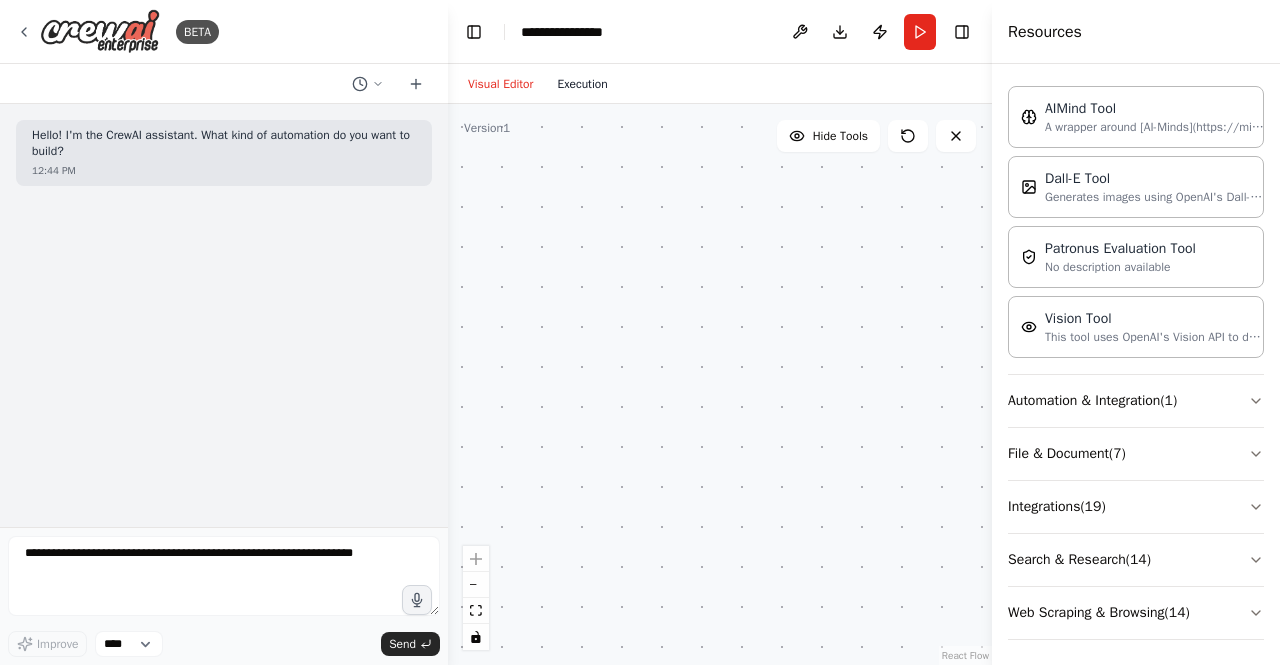 click on "Execution" at bounding box center (582, 84) 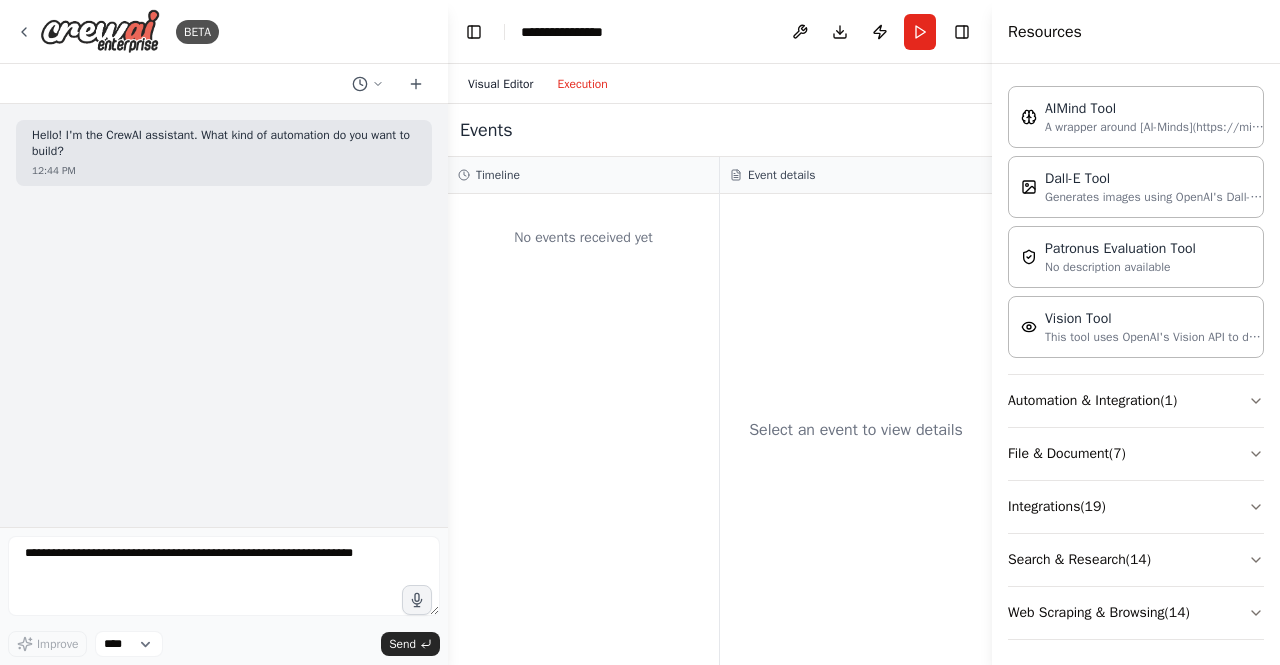 click on "Visual Editor" at bounding box center (500, 84) 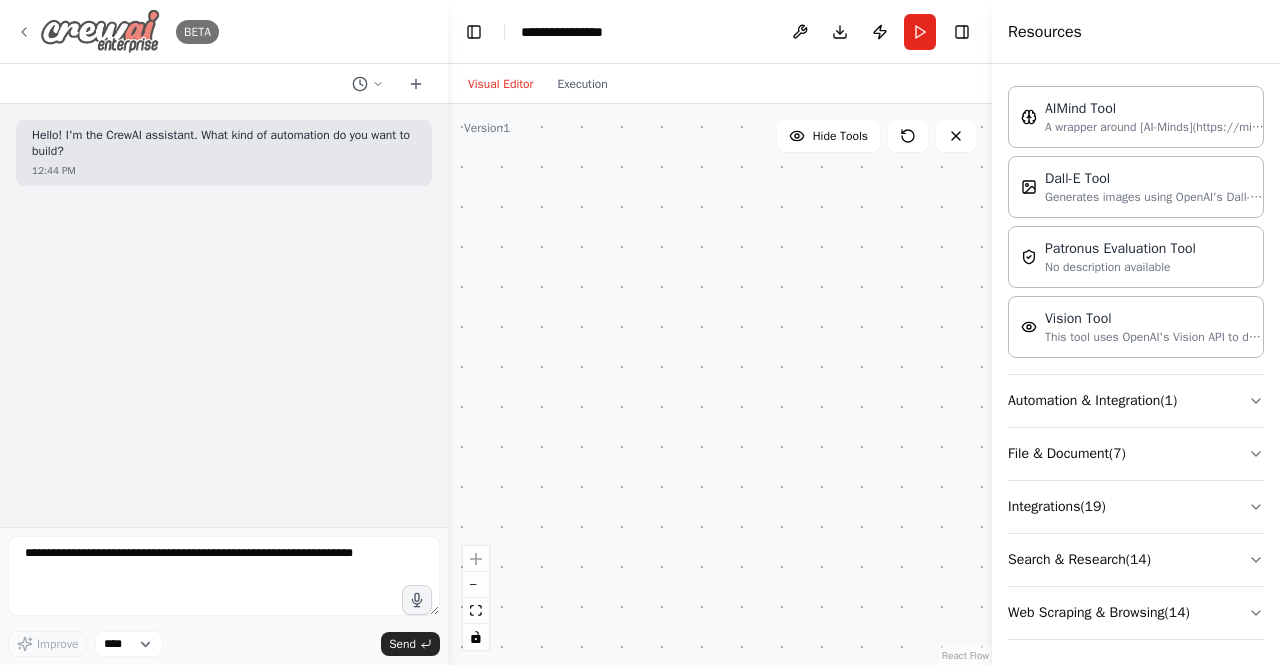 click 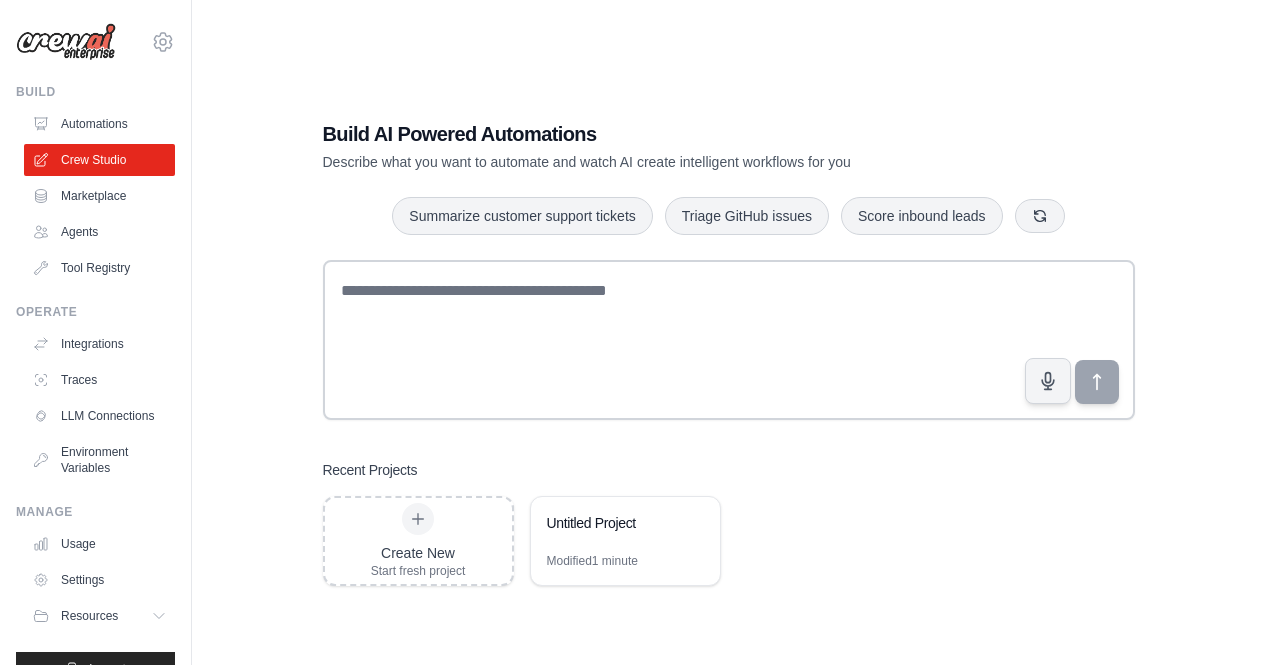 scroll, scrollTop: 0, scrollLeft: 0, axis: both 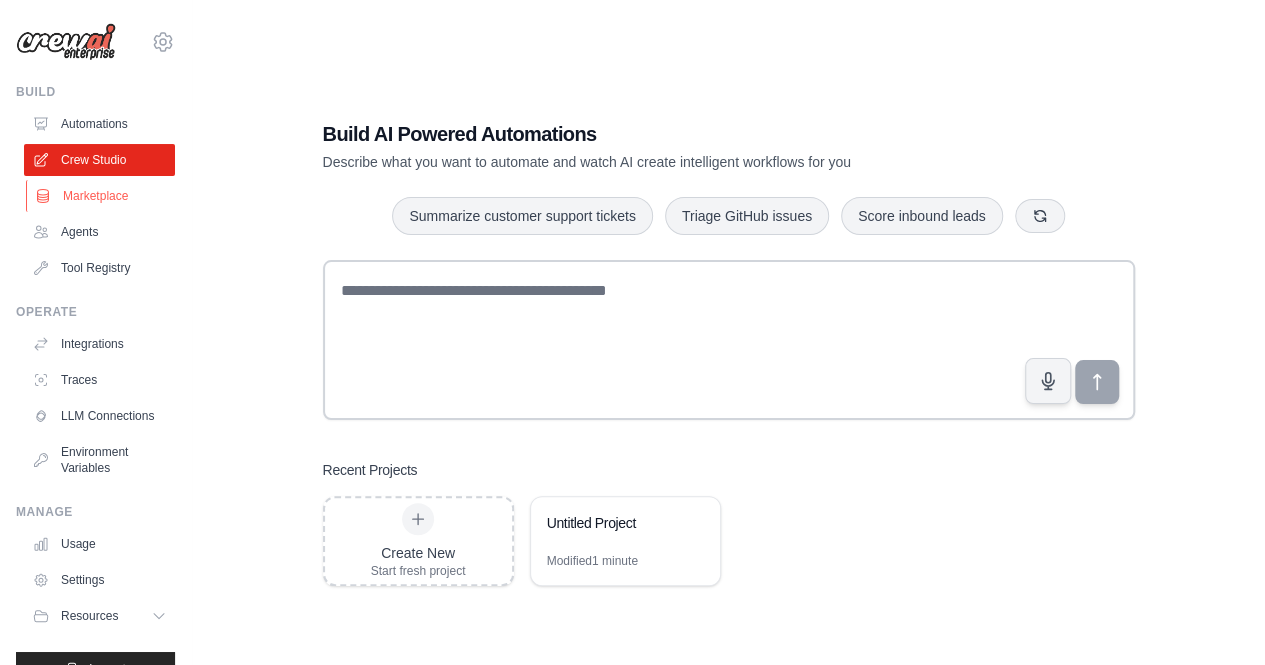 click on "Marketplace" at bounding box center [101, 196] 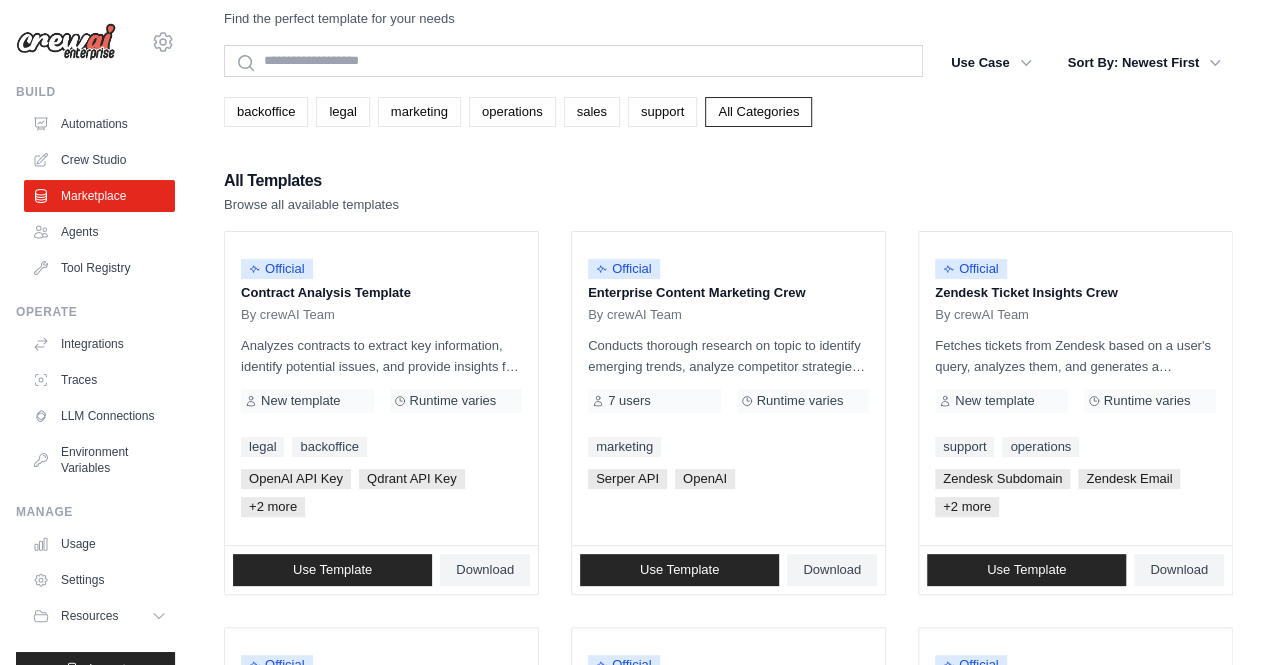 scroll, scrollTop: 0, scrollLeft: 0, axis: both 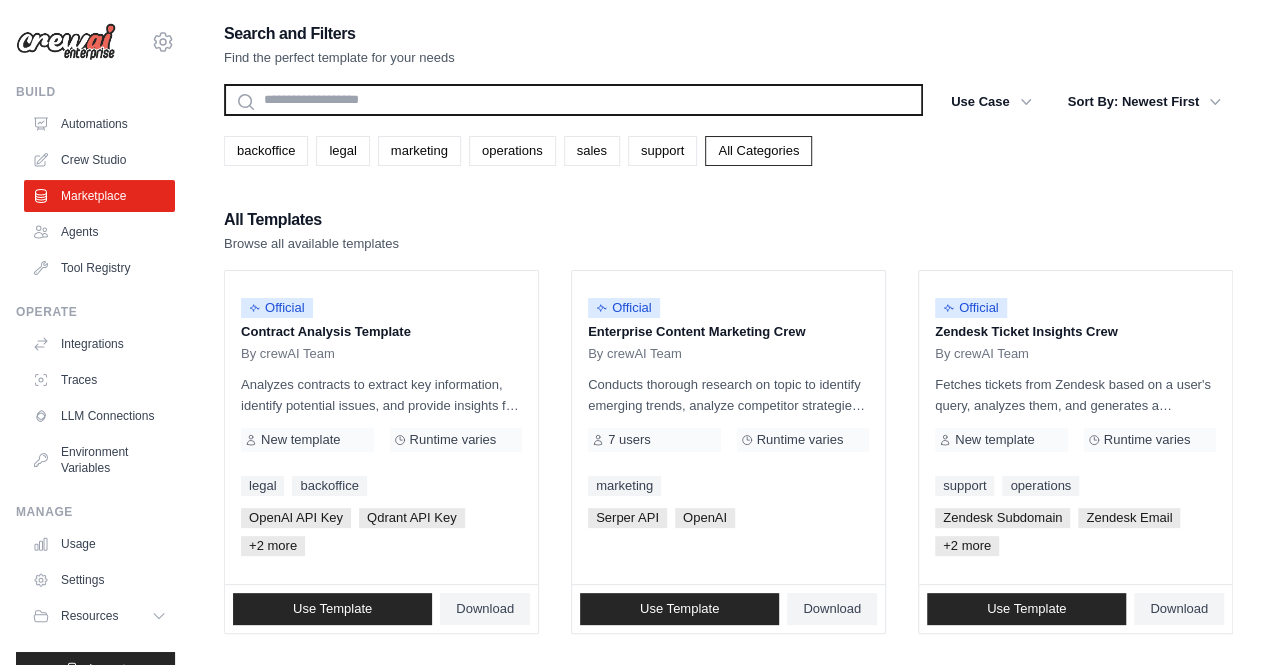 click at bounding box center [573, 100] 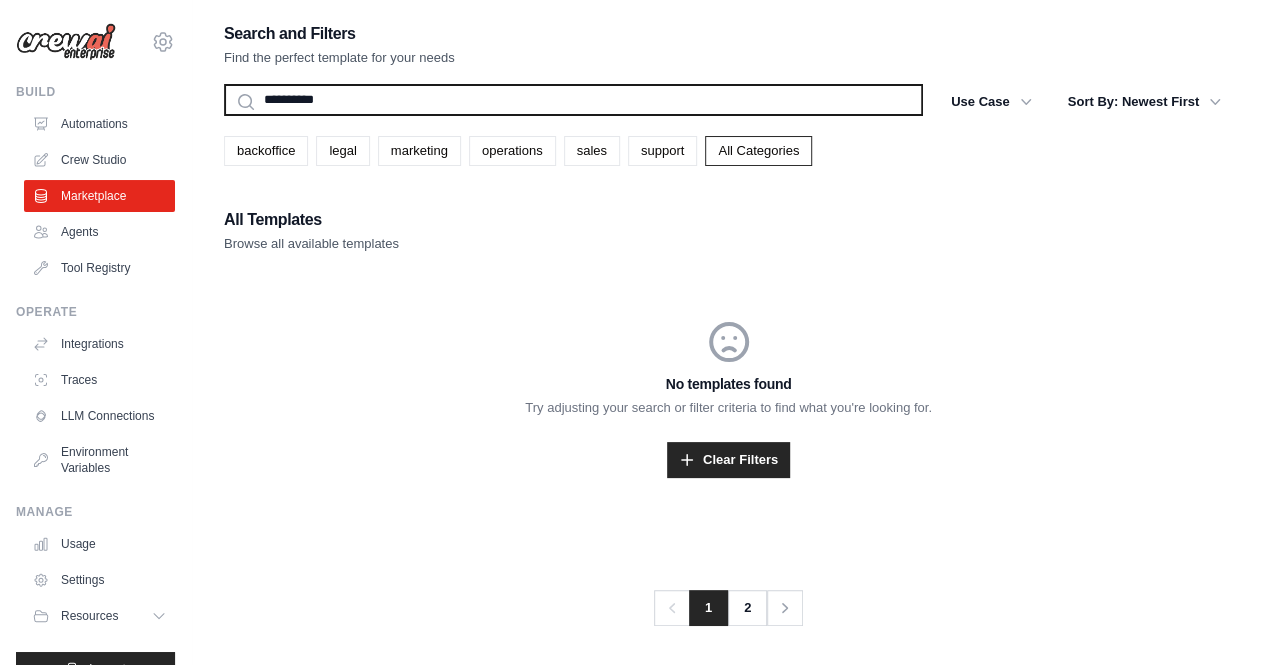 type on "**********" 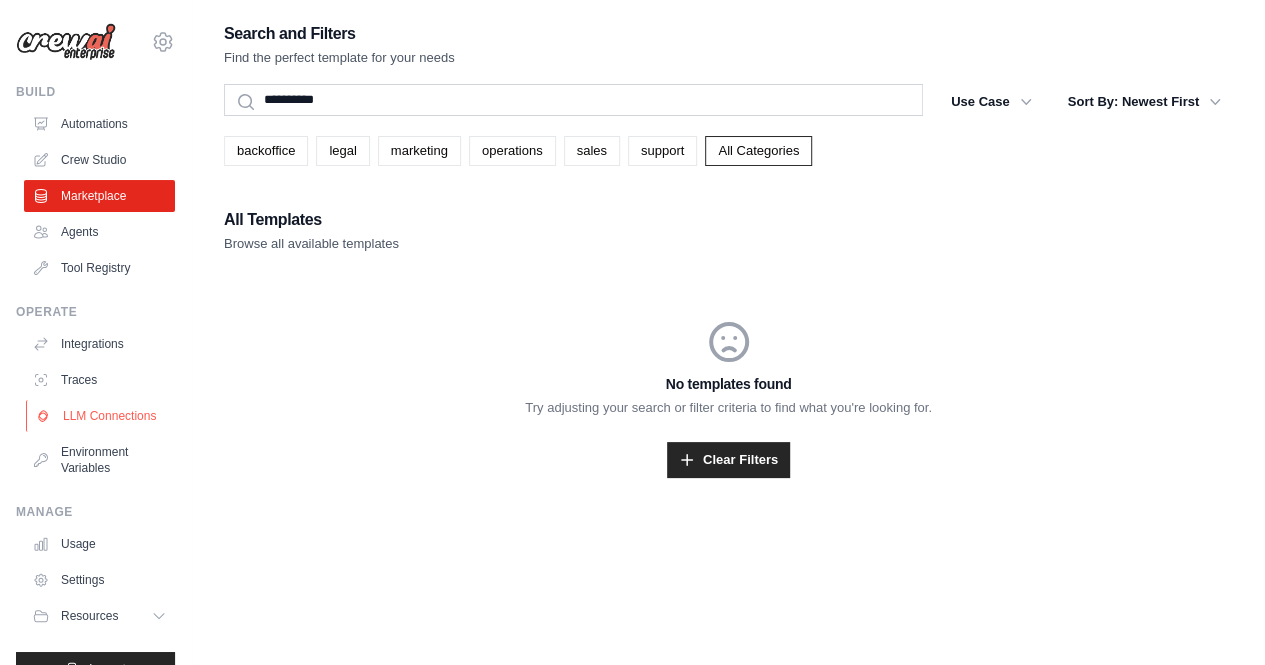 click on "LLM Connections" at bounding box center (101, 416) 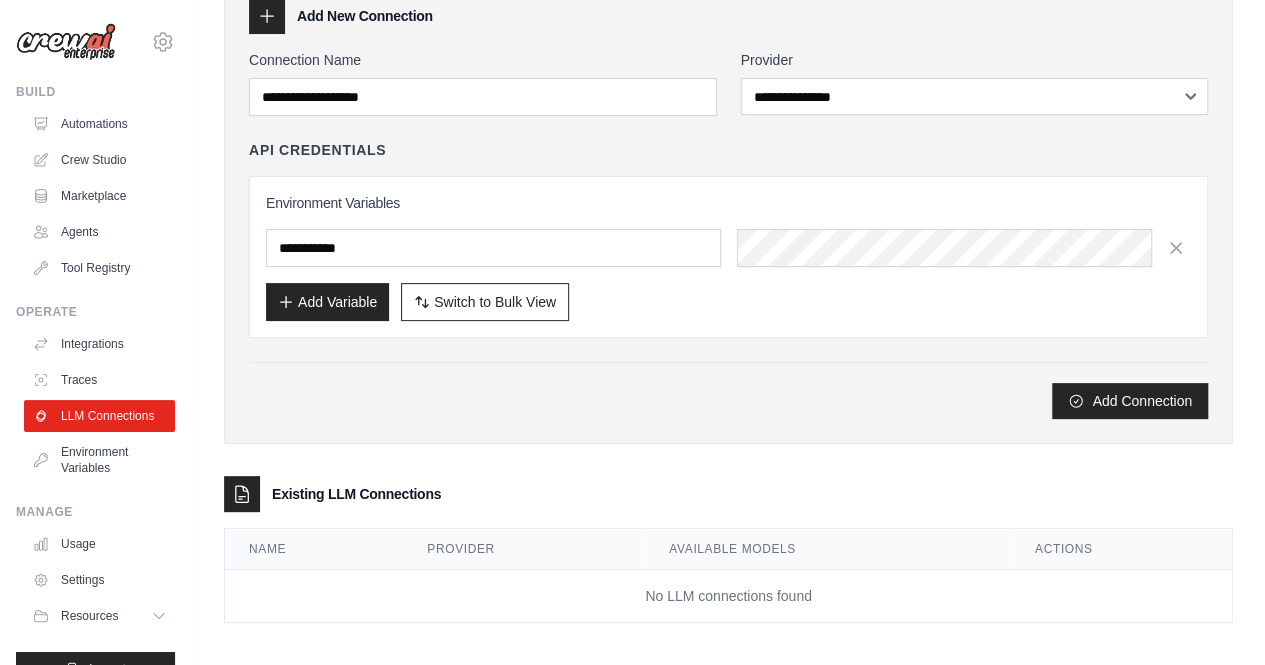 scroll, scrollTop: 112, scrollLeft: 0, axis: vertical 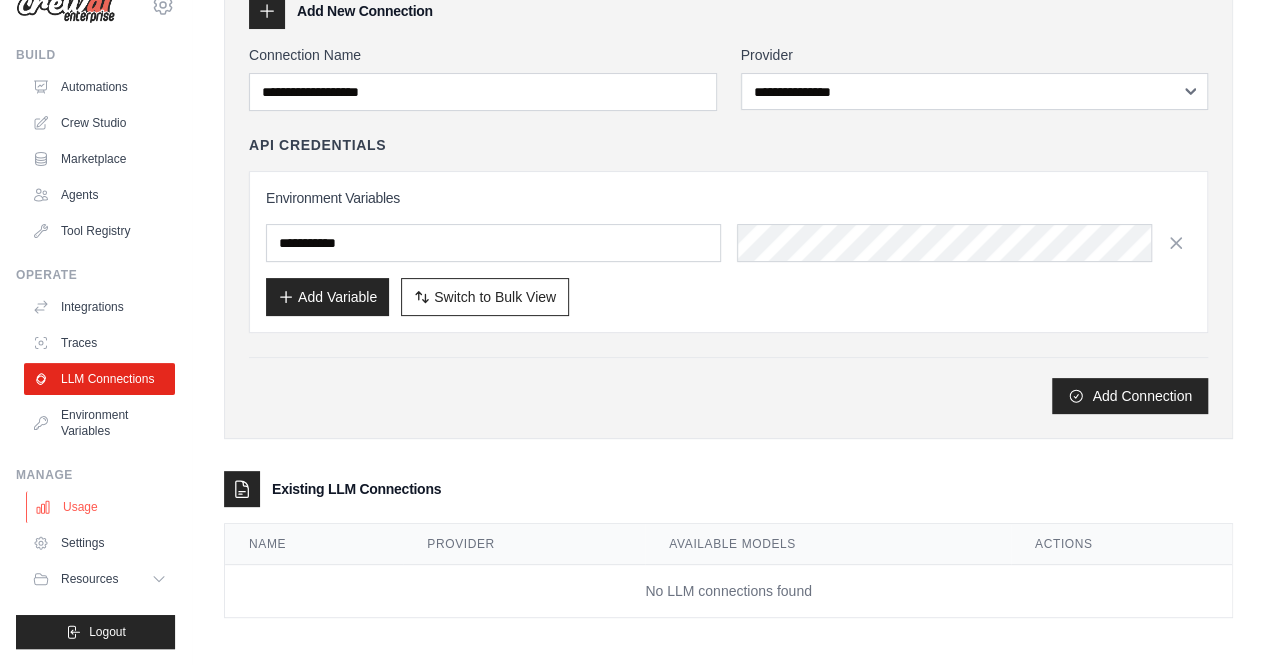 click on "Usage" at bounding box center [101, 507] 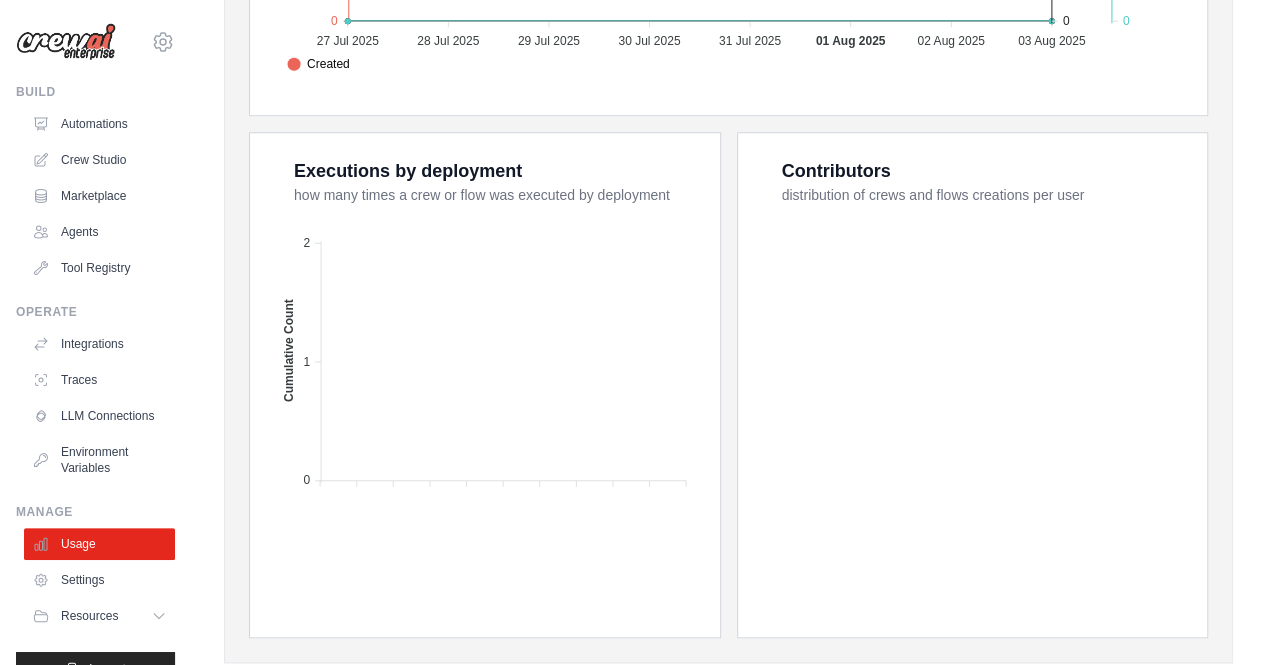 scroll, scrollTop: 781, scrollLeft: 0, axis: vertical 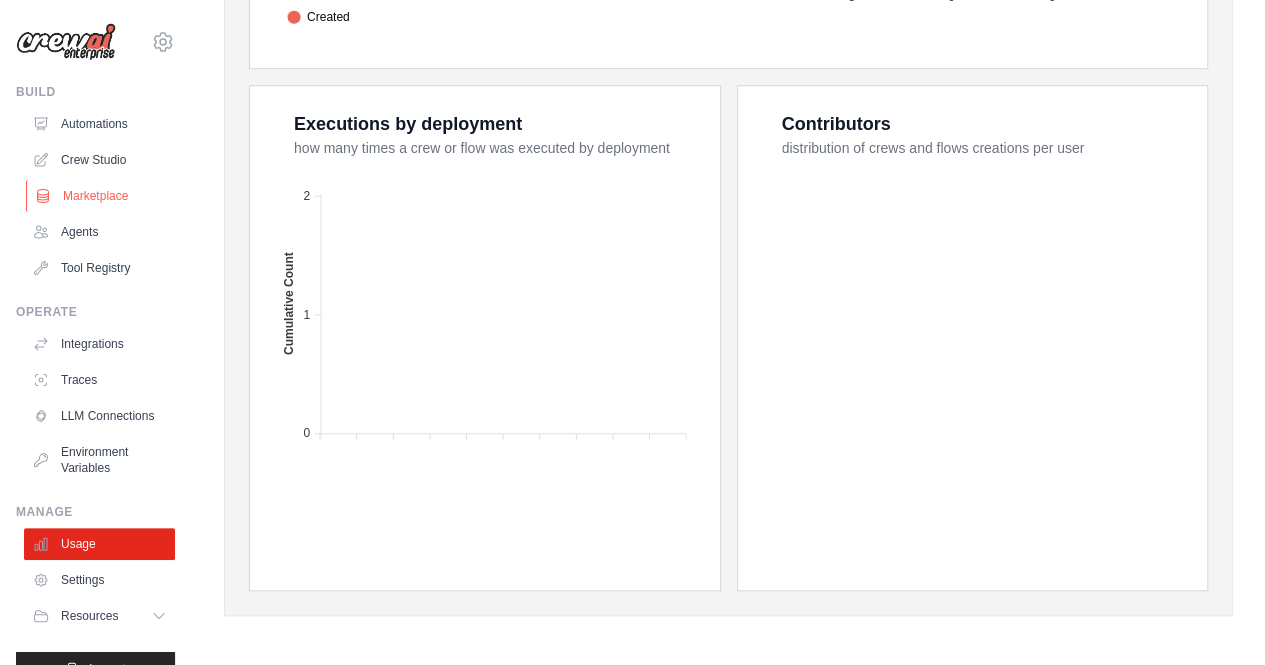 click on "Marketplace" at bounding box center (101, 196) 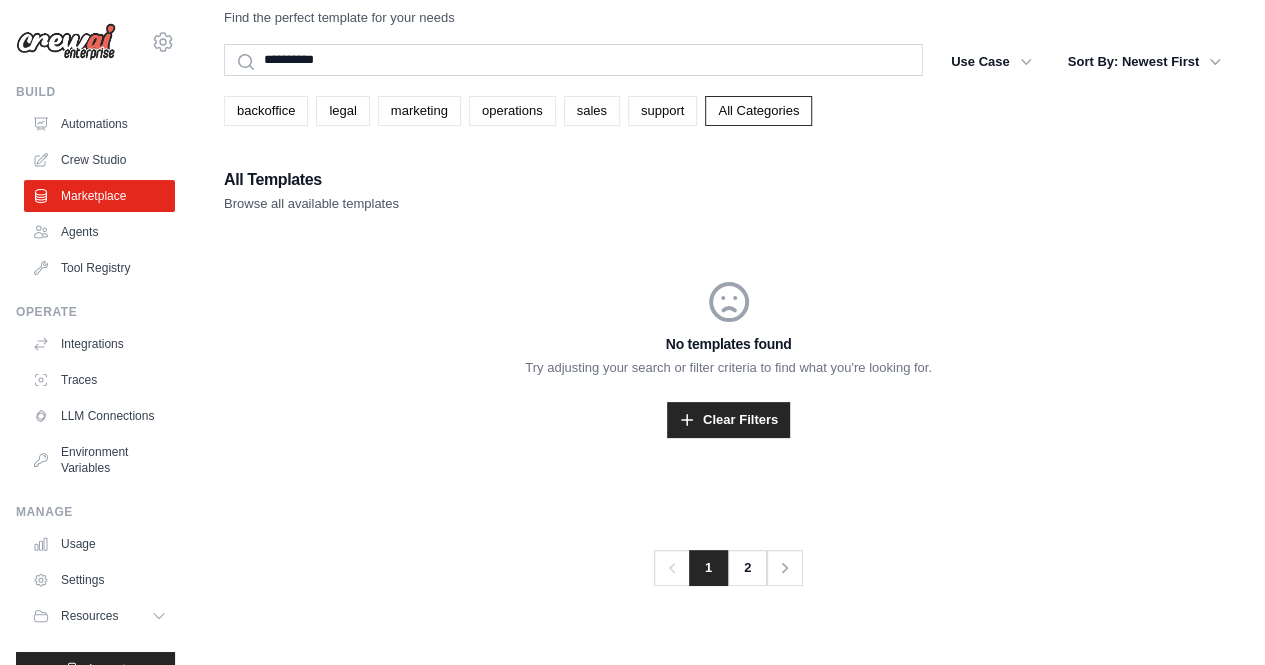 scroll, scrollTop: 0, scrollLeft: 0, axis: both 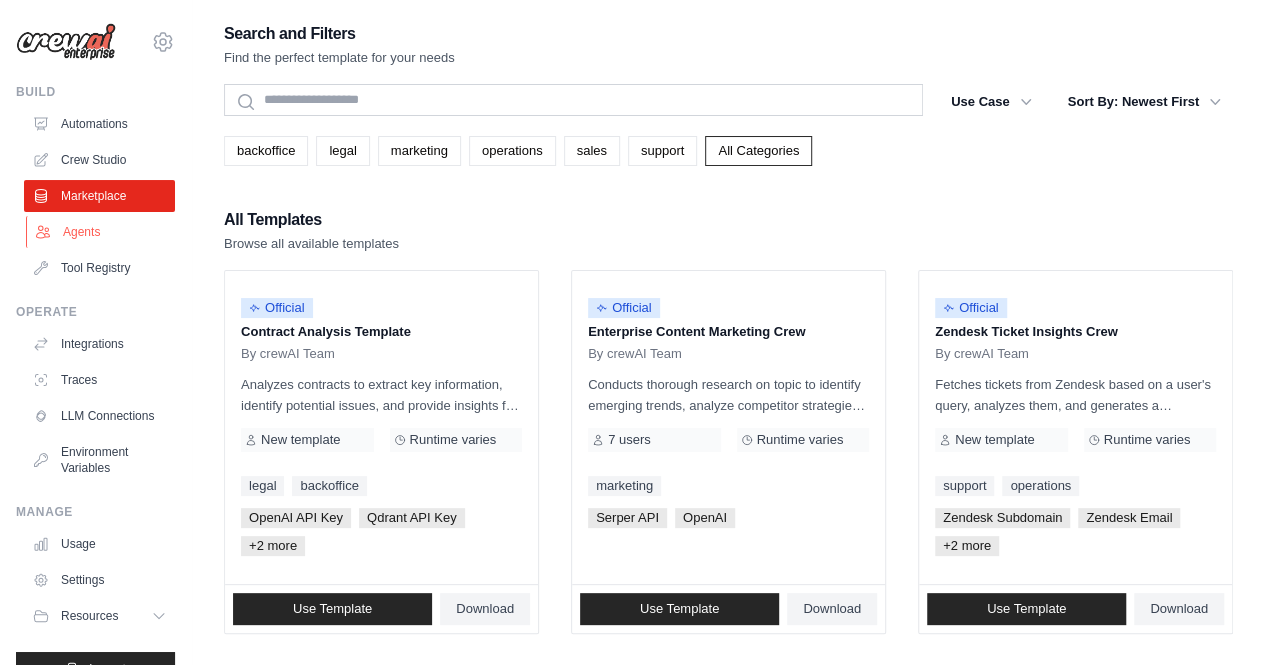click on "Agents" at bounding box center (101, 232) 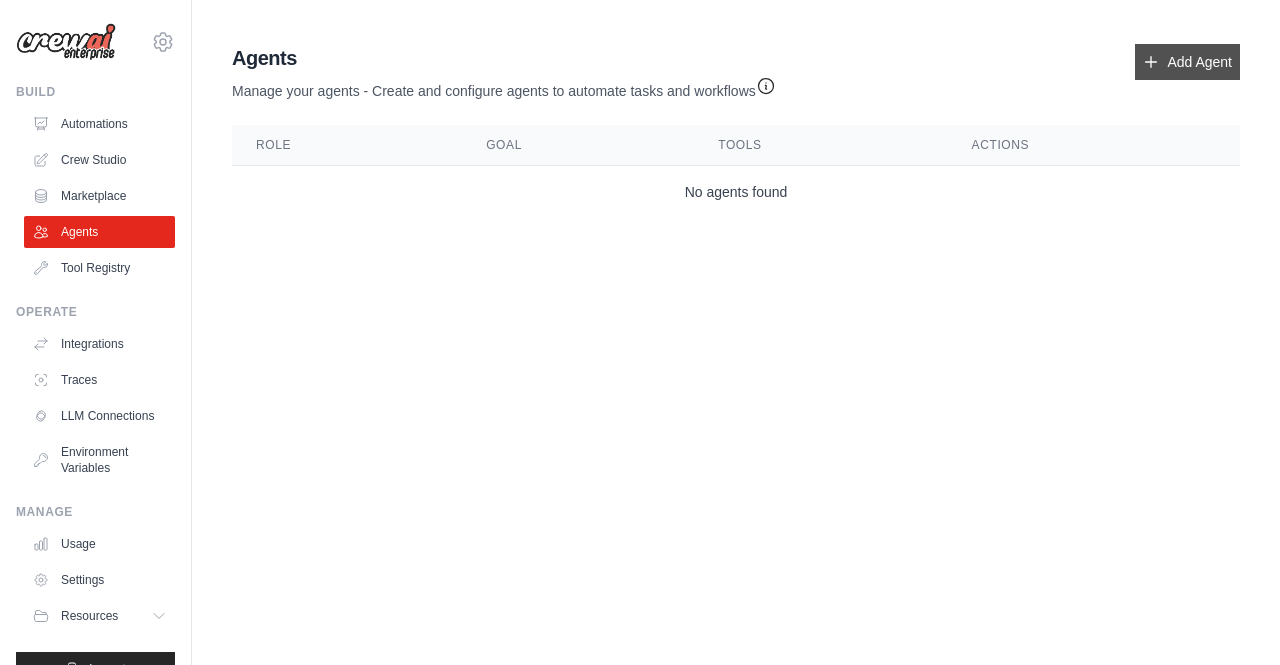 click on "Add Agent" at bounding box center (1187, 62) 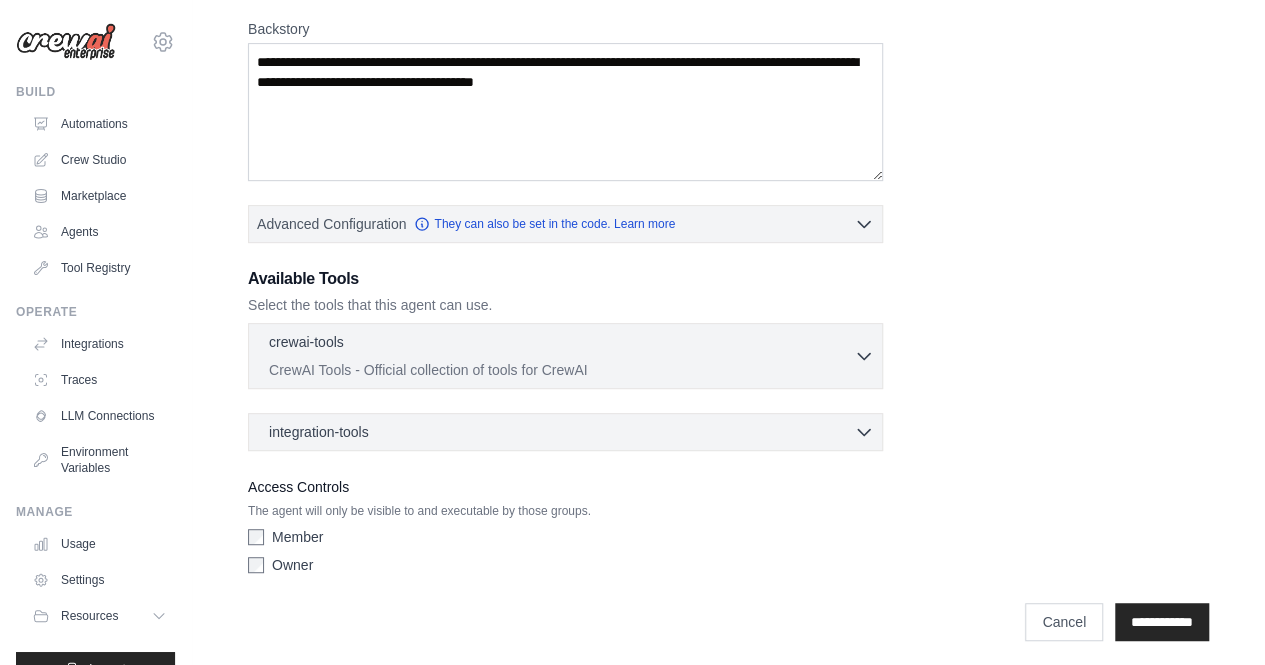 scroll, scrollTop: 312, scrollLeft: 0, axis: vertical 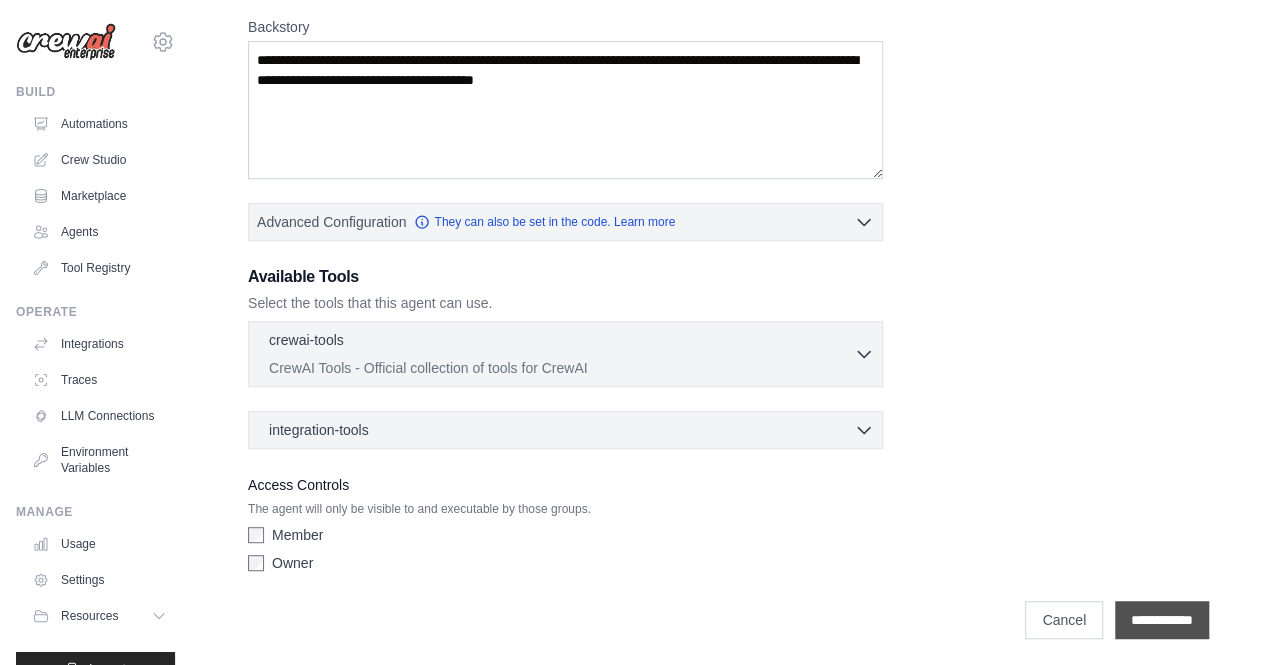 click on "**********" at bounding box center (1162, 620) 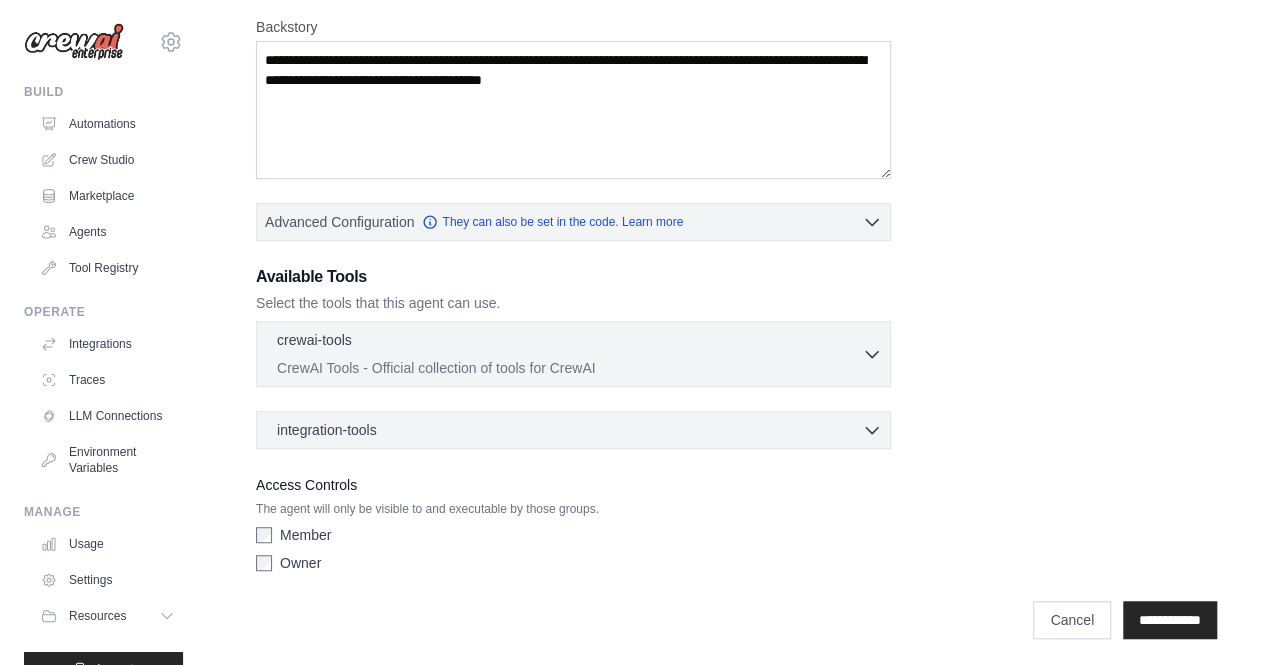 scroll, scrollTop: 0, scrollLeft: 0, axis: both 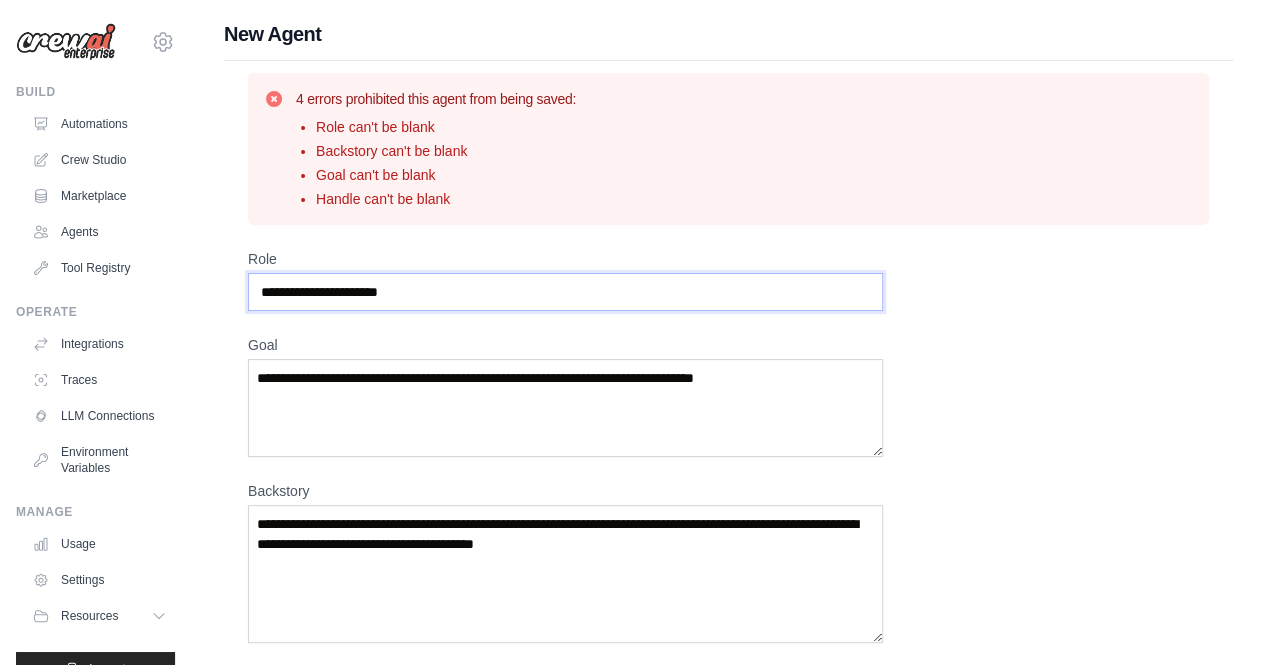 click on "Role" at bounding box center (565, 292) 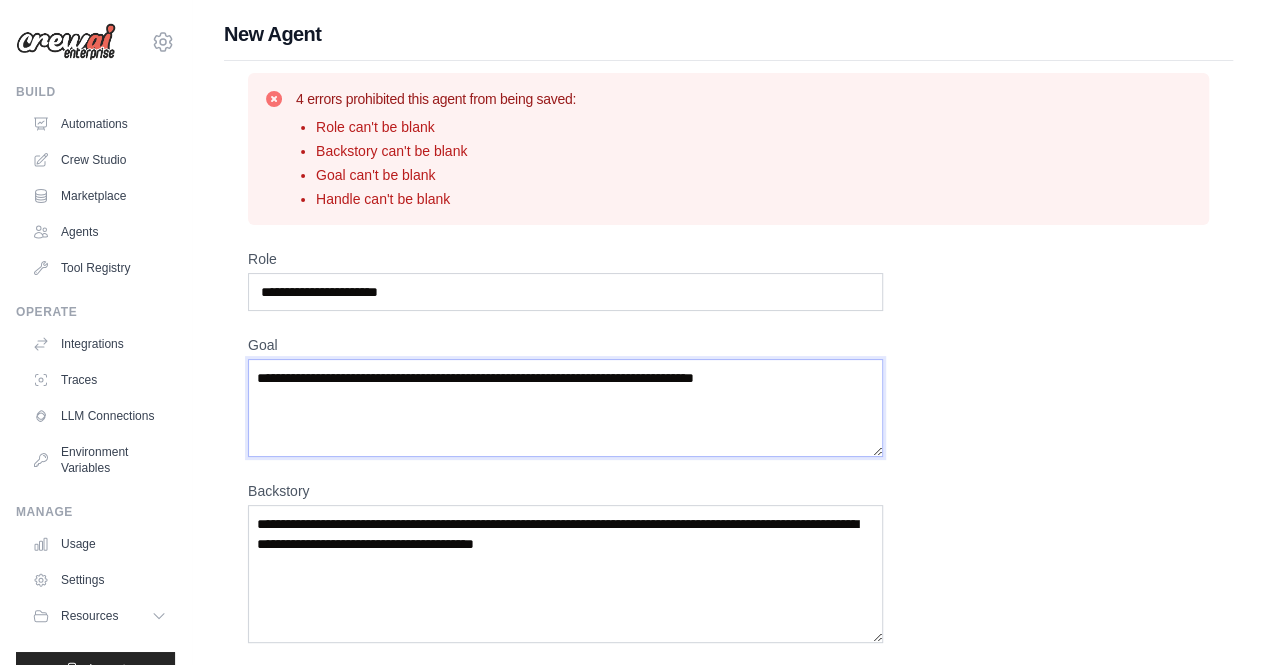 click on "Goal" at bounding box center [565, 408] 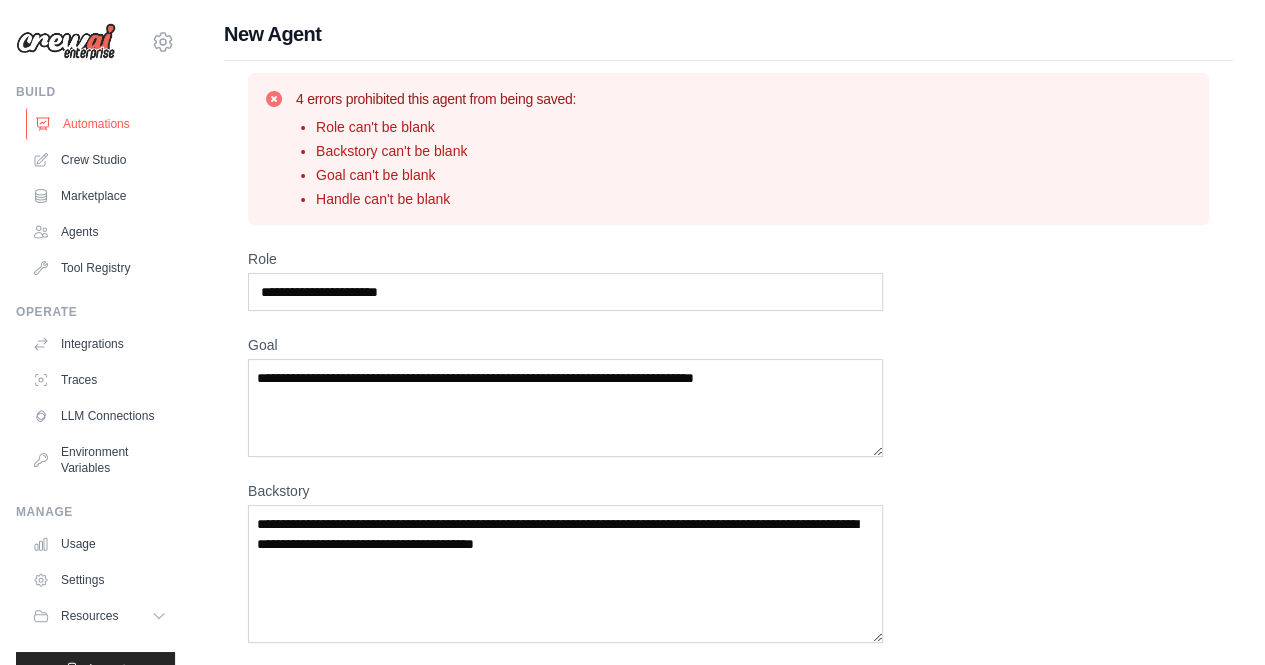 click on "Automations" at bounding box center [101, 124] 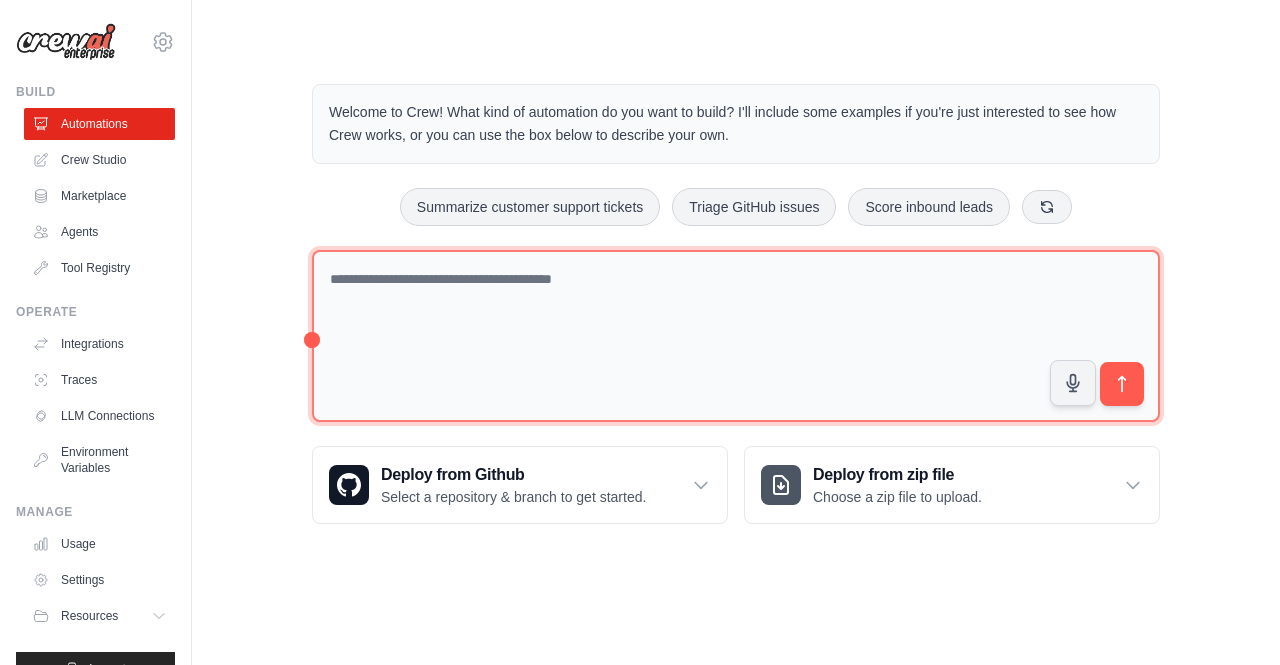click at bounding box center (736, 336) 